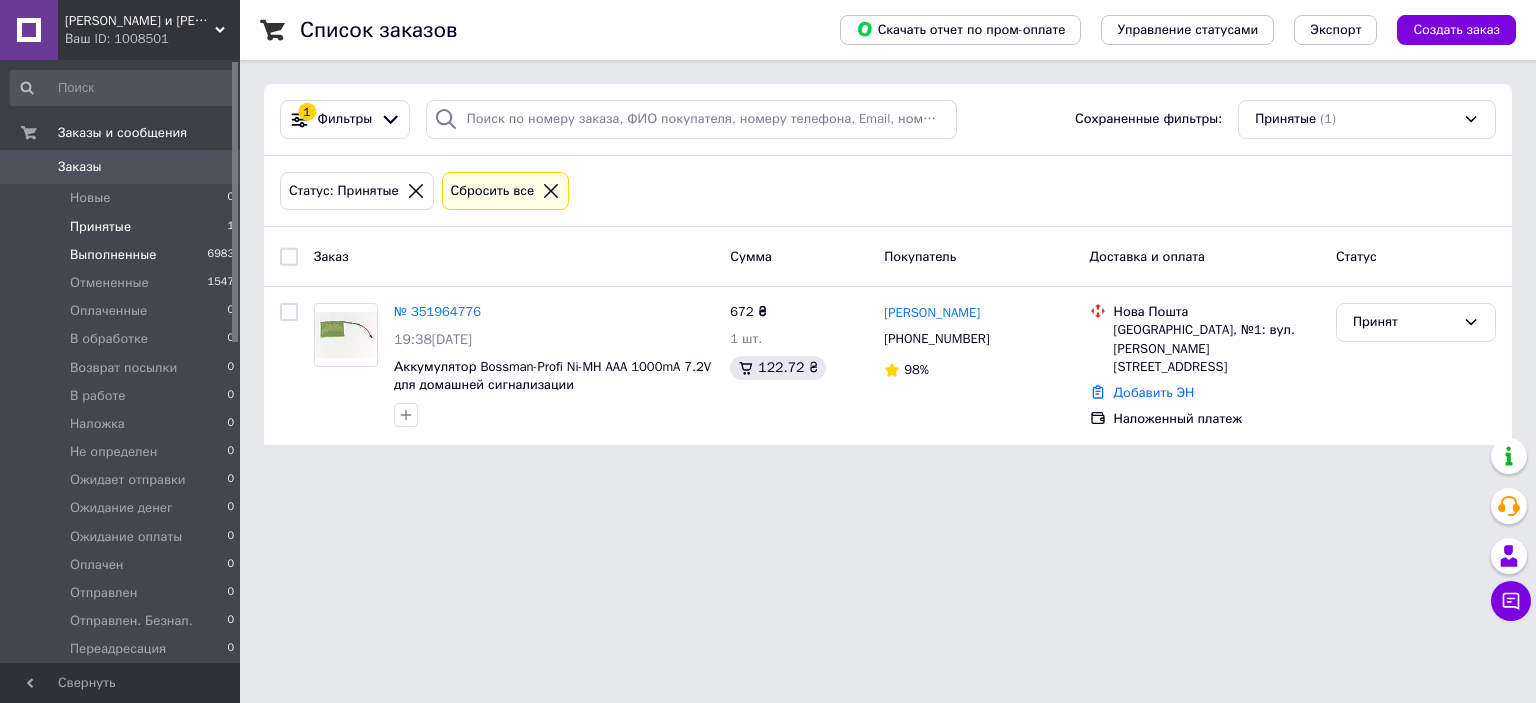 scroll, scrollTop: 0, scrollLeft: 0, axis: both 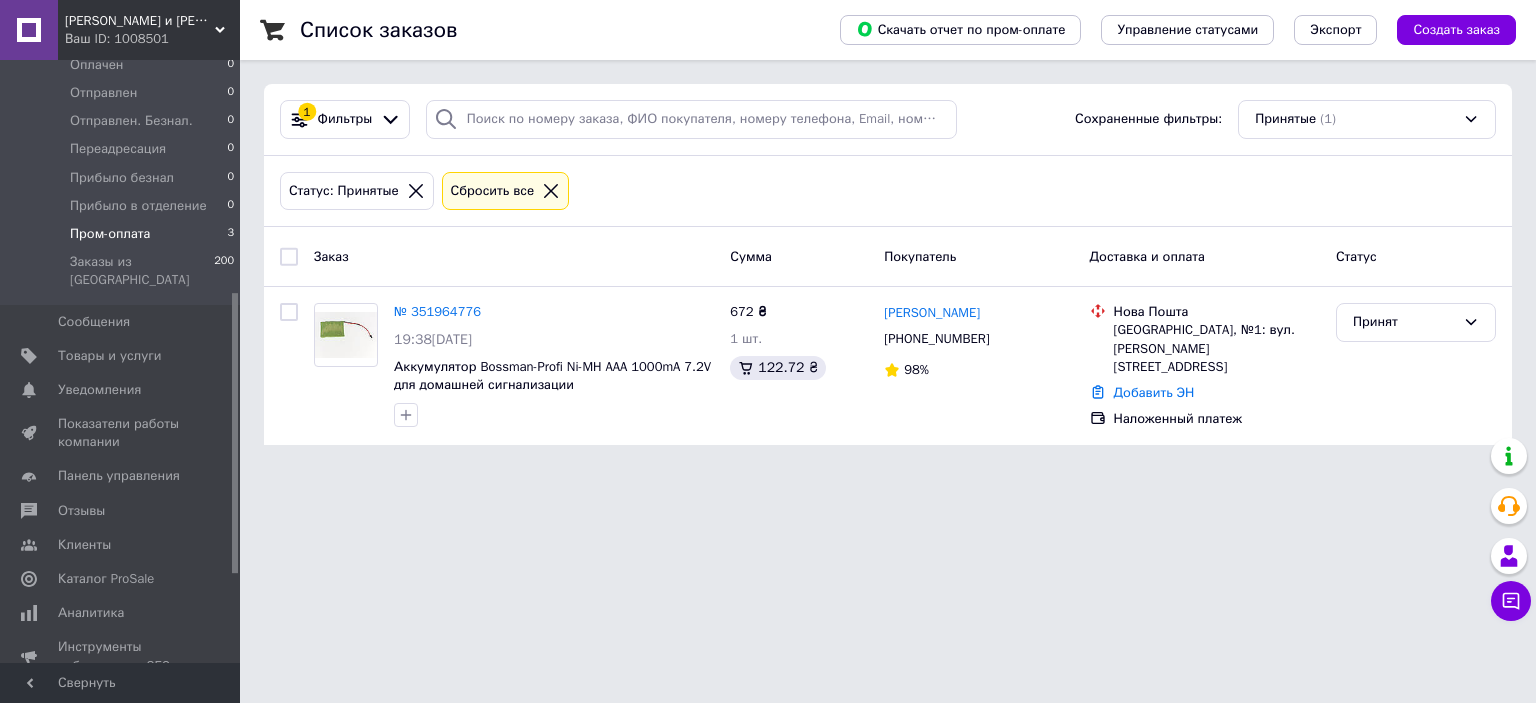 click on "Пром-оплата" at bounding box center (110, 234) 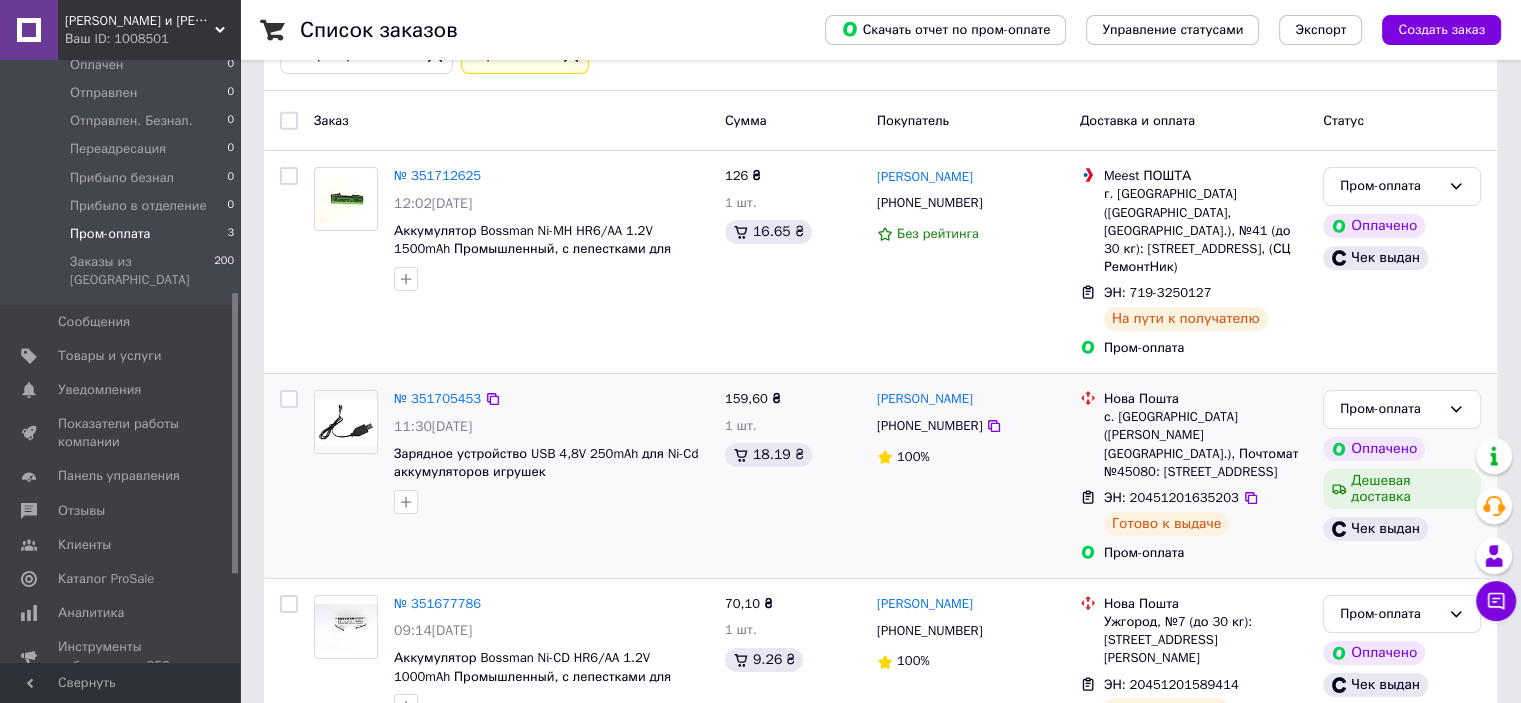 scroll, scrollTop: 164, scrollLeft: 0, axis: vertical 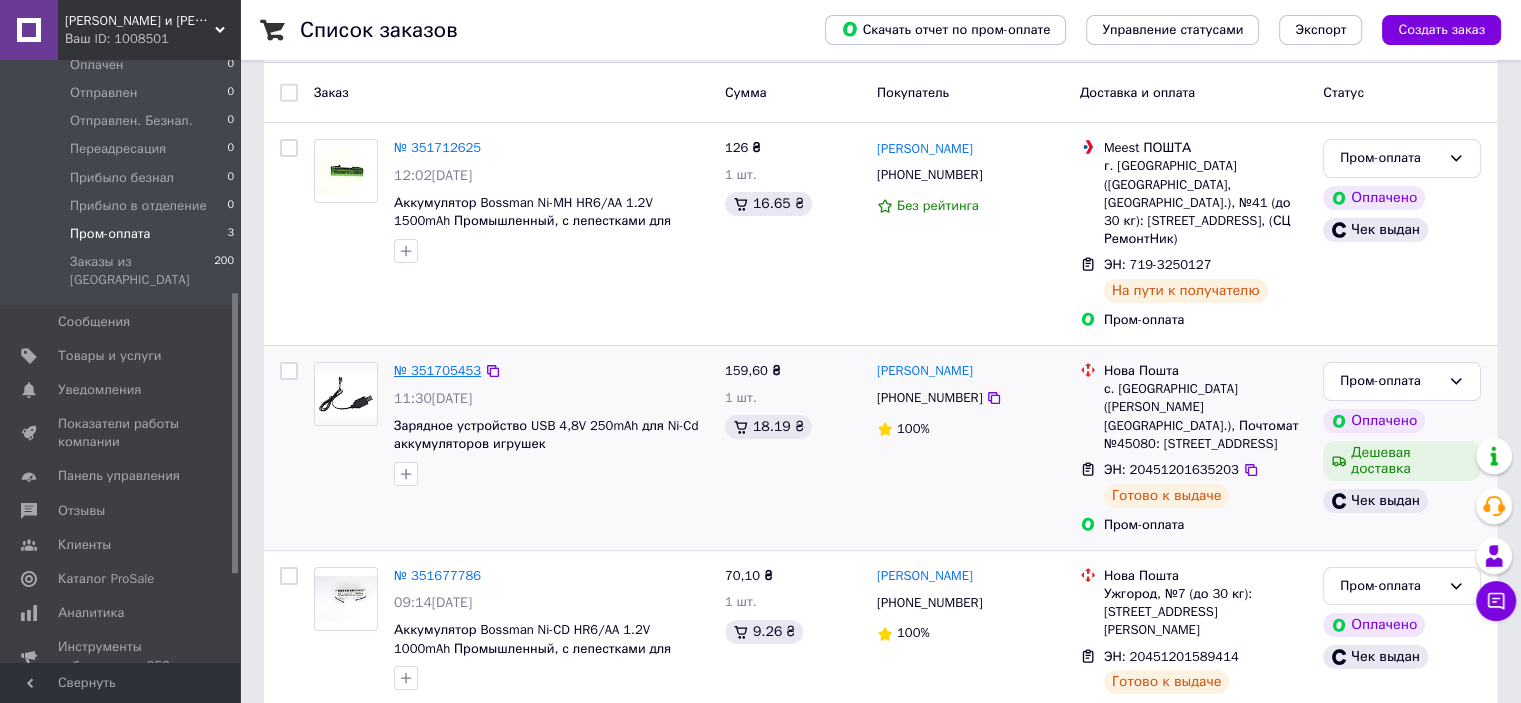 click on "№ 351705453" at bounding box center (437, 370) 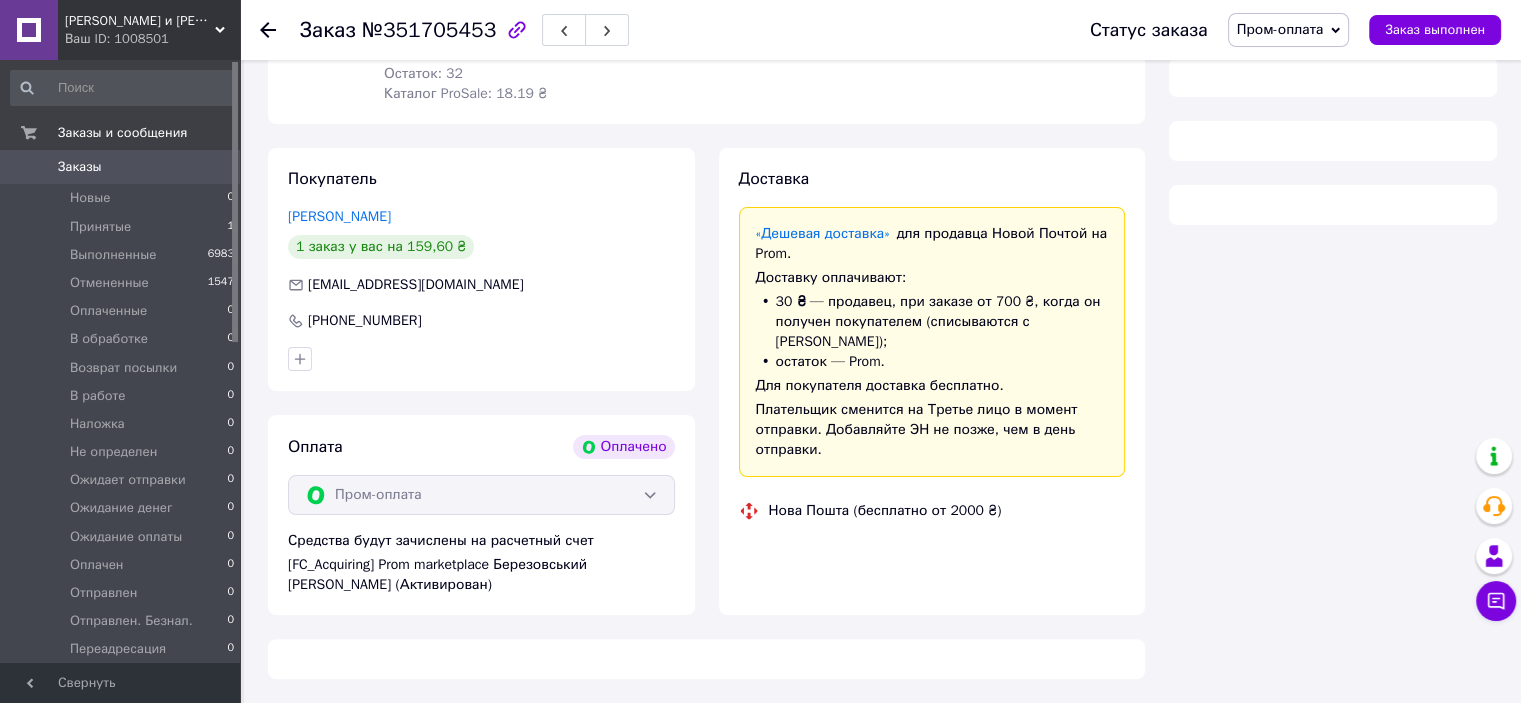 scroll, scrollTop: 336, scrollLeft: 0, axis: vertical 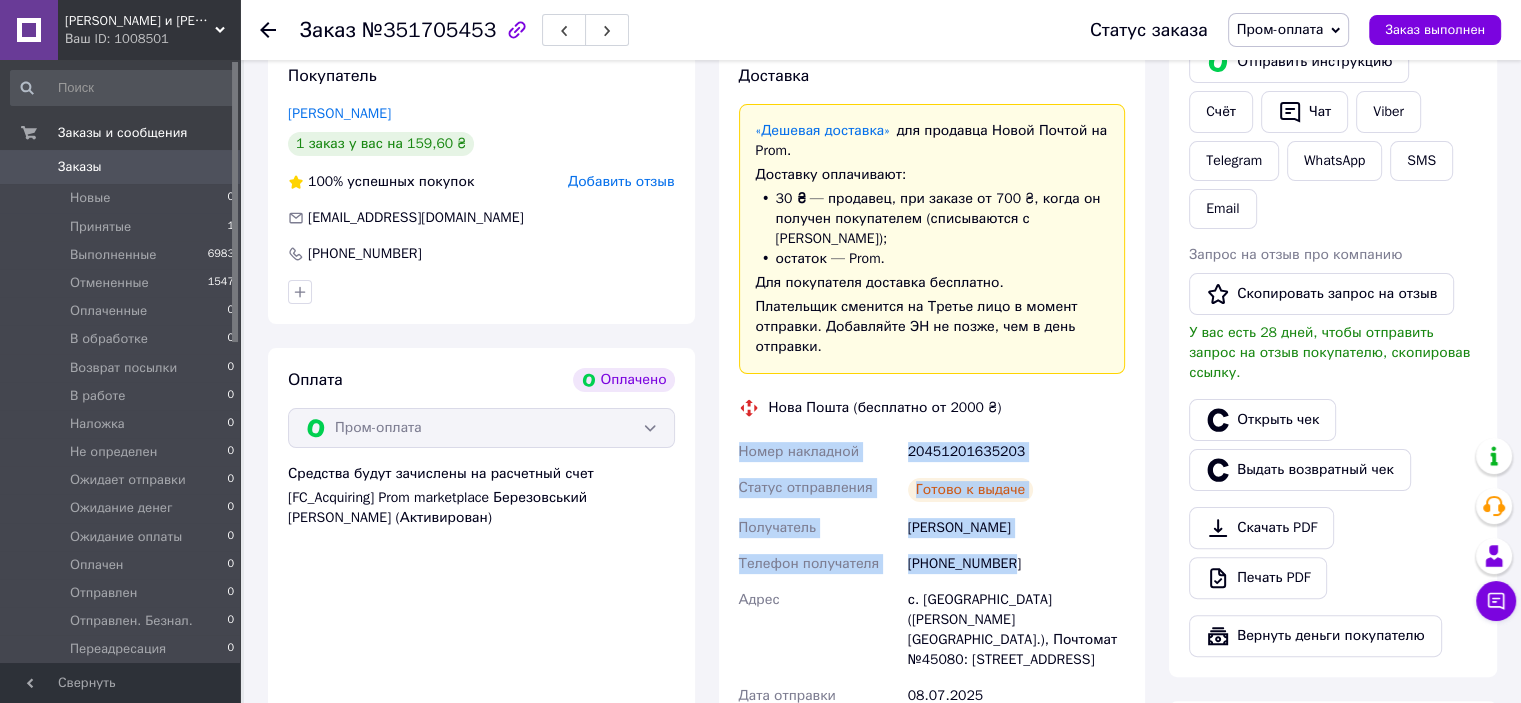 drag, startPoint x: 731, startPoint y: 433, endPoint x: 1045, endPoint y: 533, distance: 329.53906 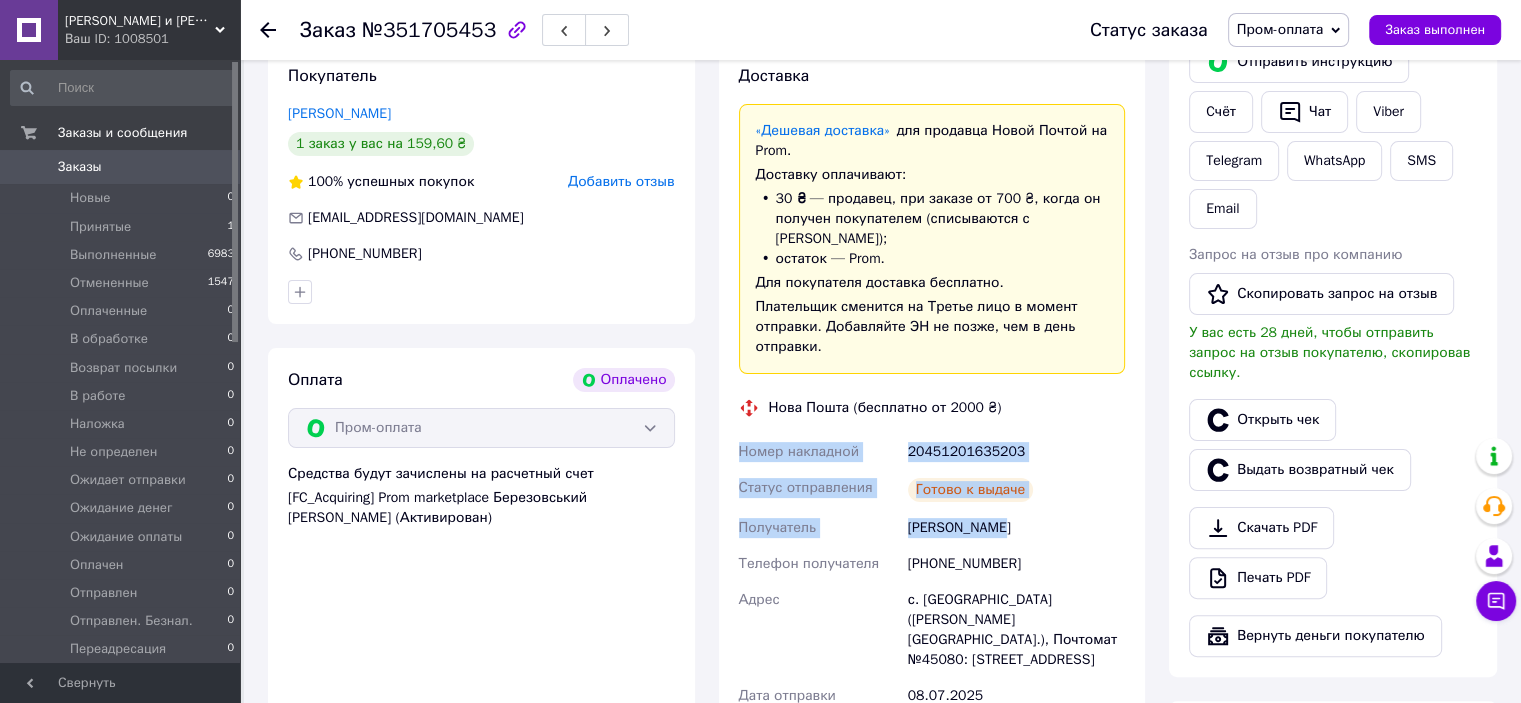 drag, startPoint x: 732, startPoint y: 431, endPoint x: 1097, endPoint y: 518, distance: 375.22528 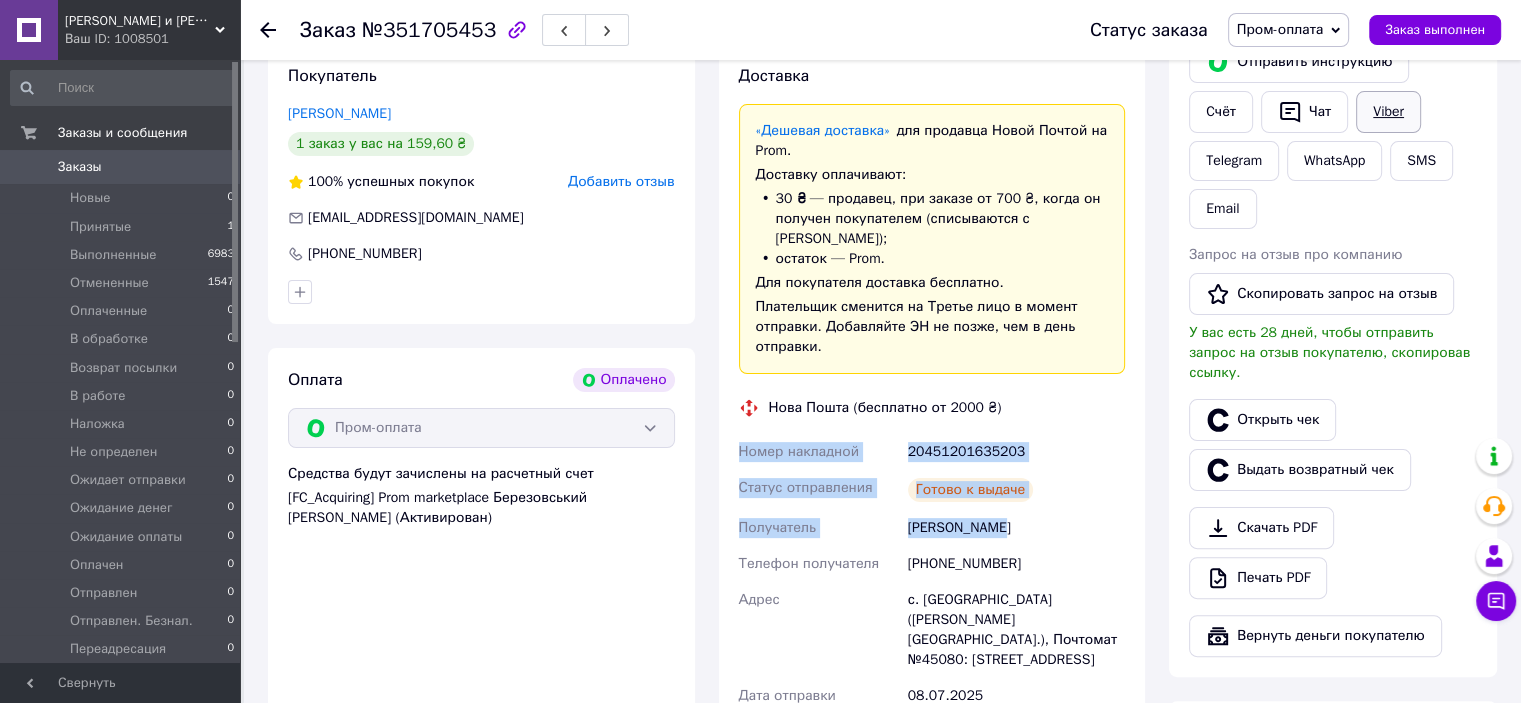 click on "Viber" at bounding box center [1388, 112] 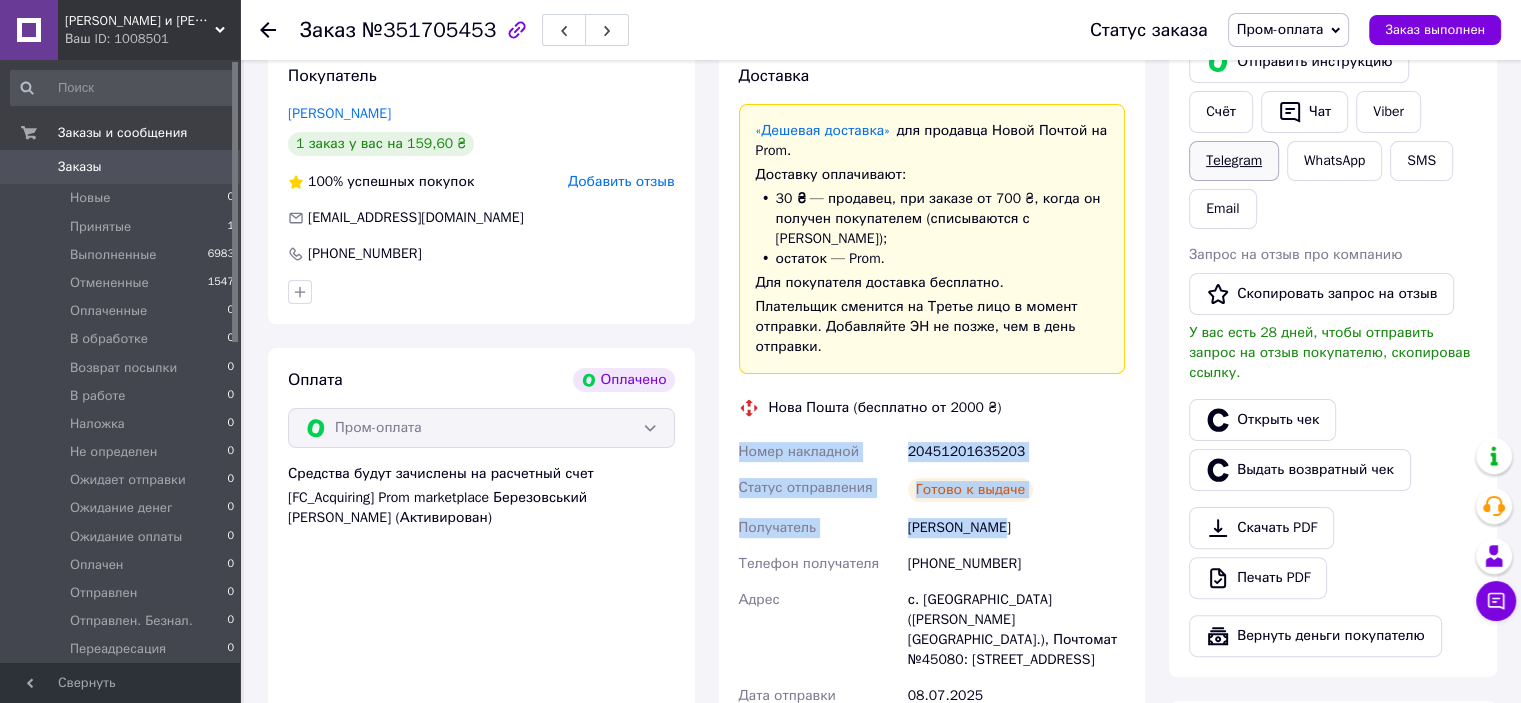 click on "Telegram" at bounding box center (1234, 161) 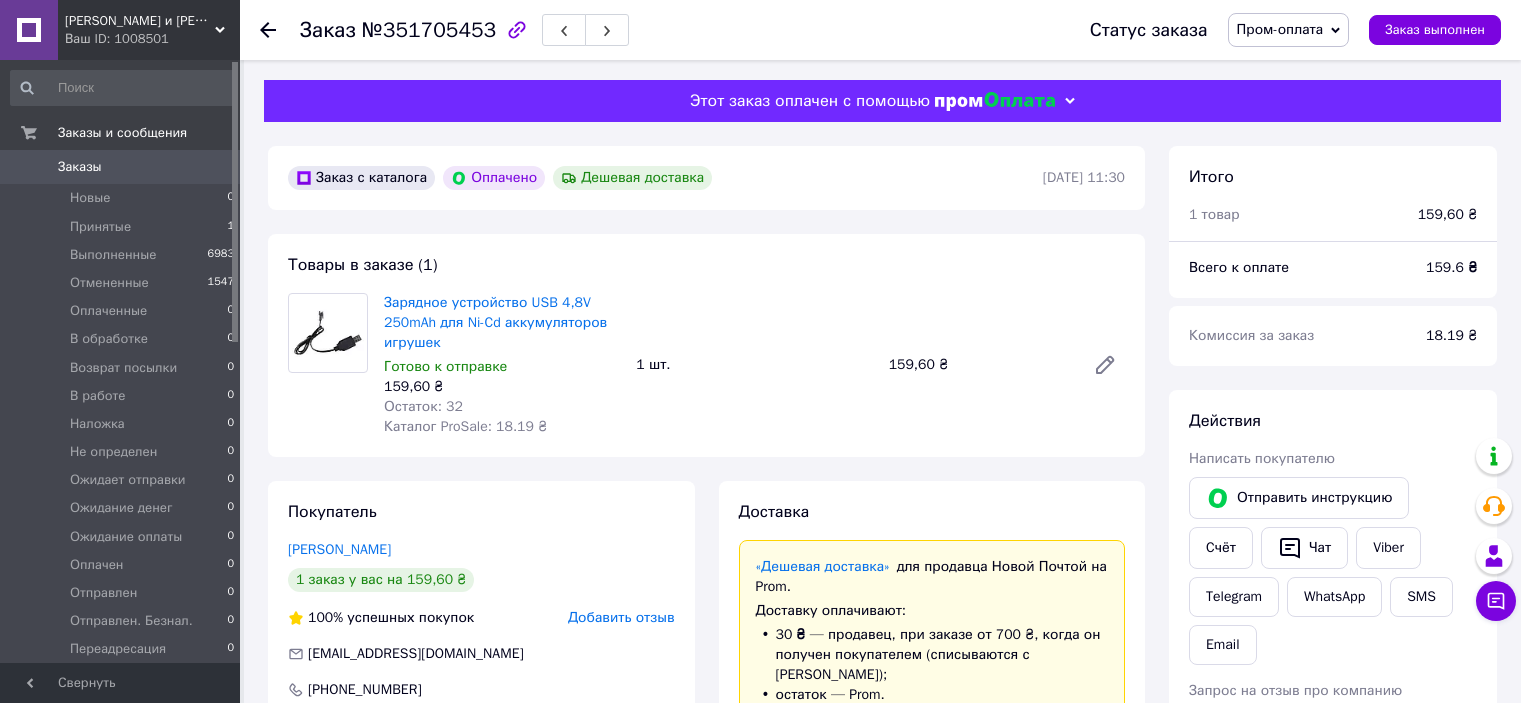 scroll, scrollTop: 436, scrollLeft: 0, axis: vertical 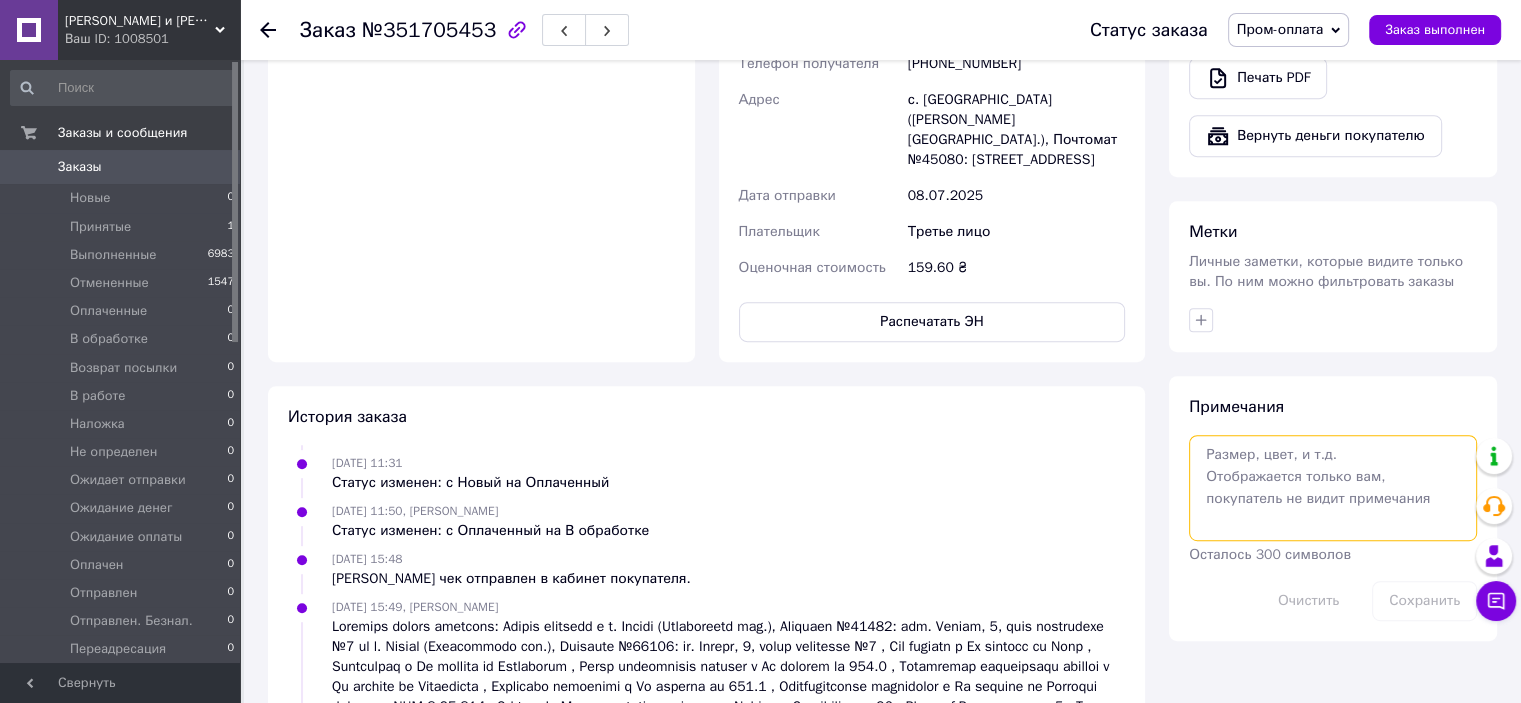 click at bounding box center [1333, 488] 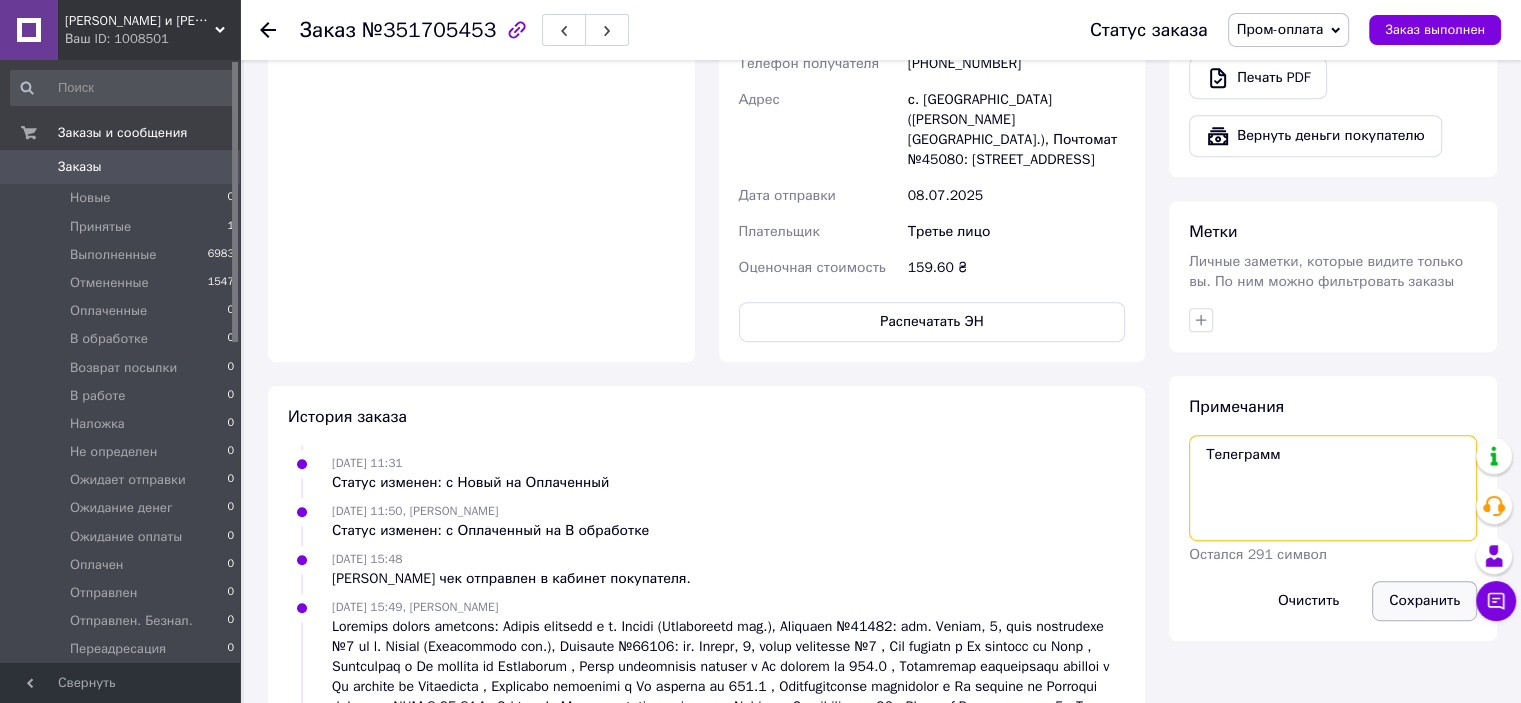 type on "Телеграмм" 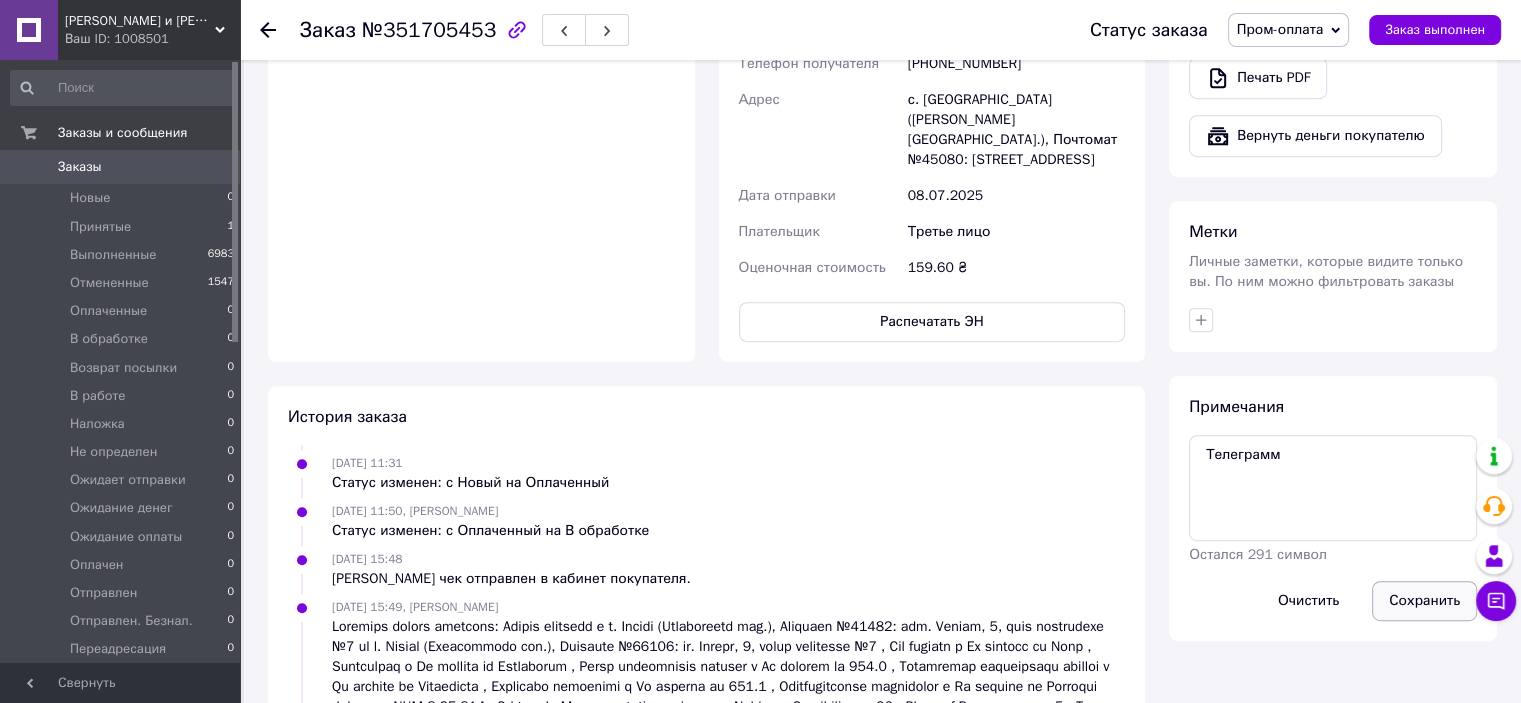 click on "Сохранить" at bounding box center [1424, 601] 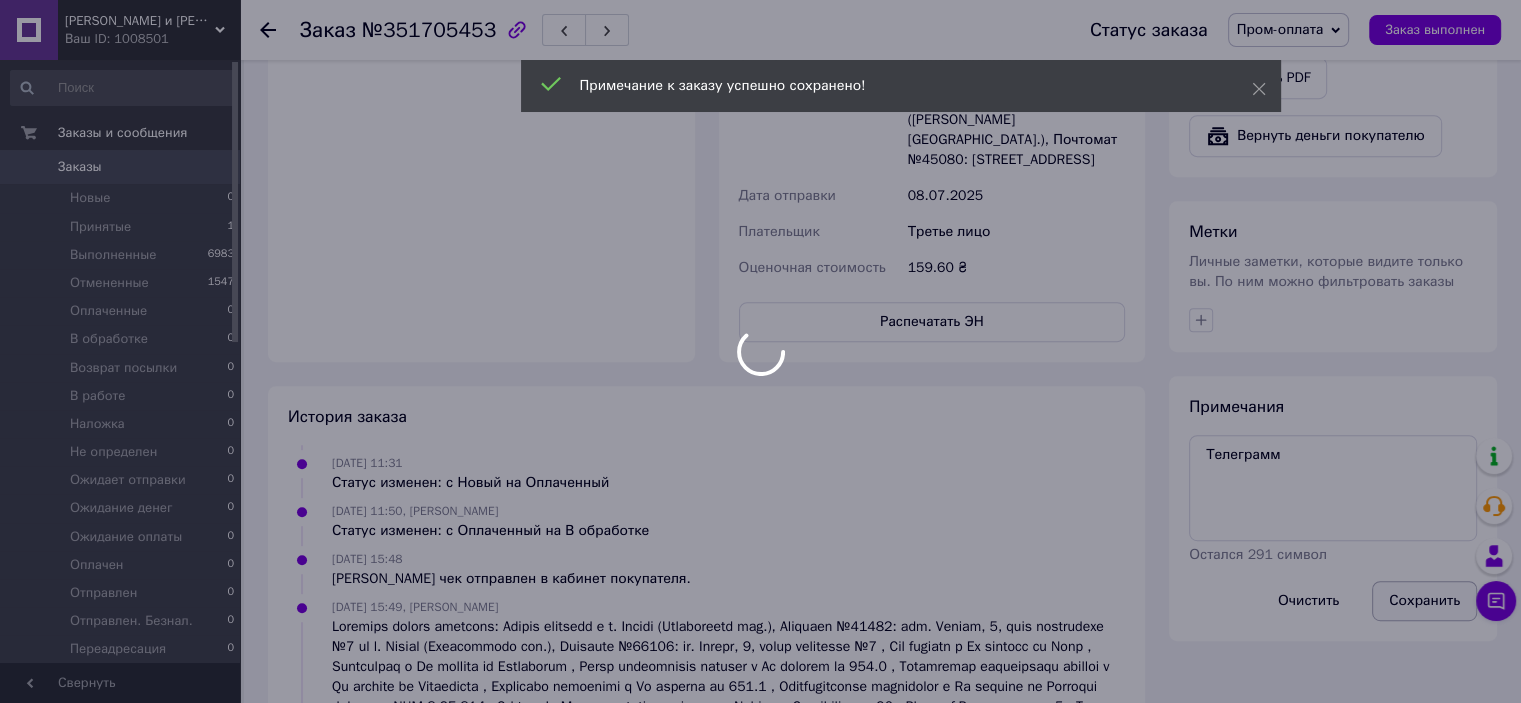 scroll, scrollTop: 140, scrollLeft: 0, axis: vertical 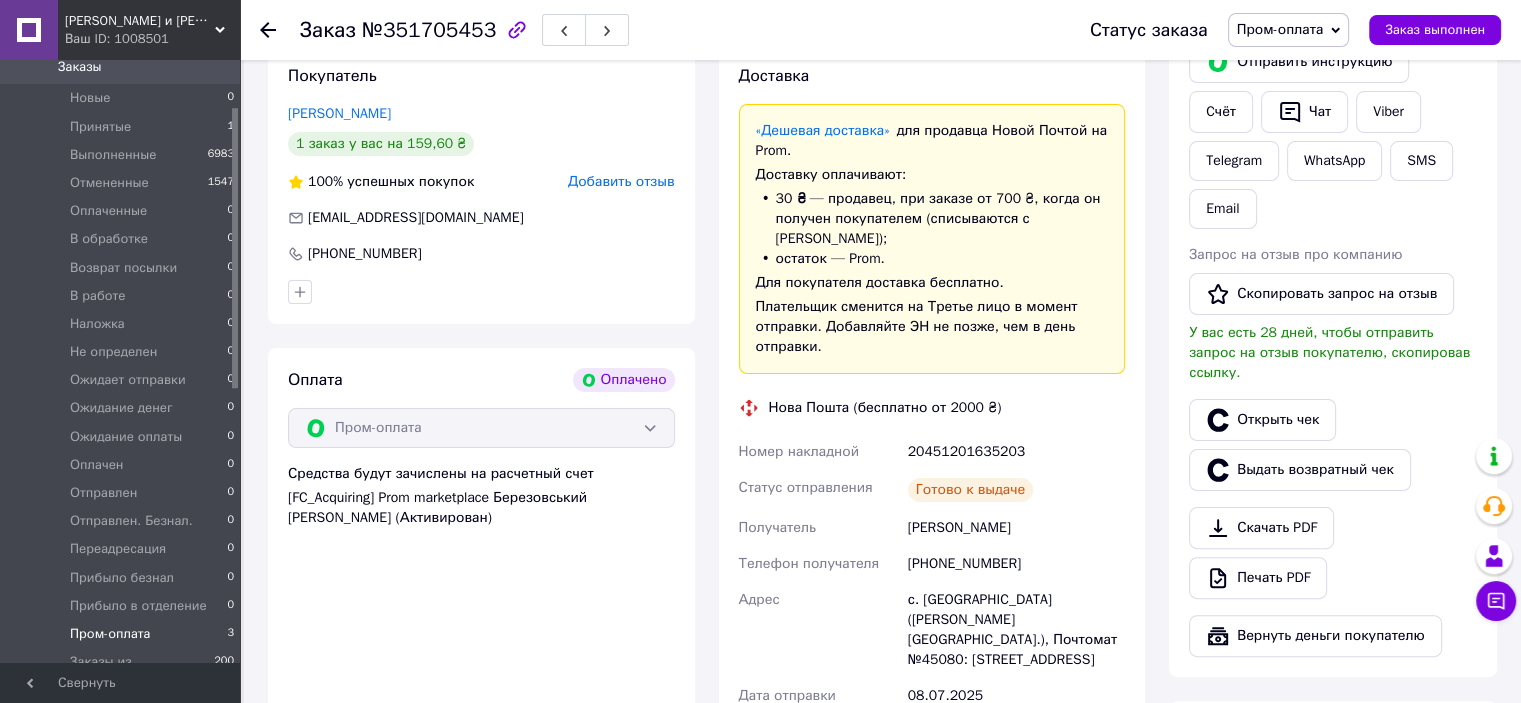 click on "Пром-оплата" at bounding box center (110, 634) 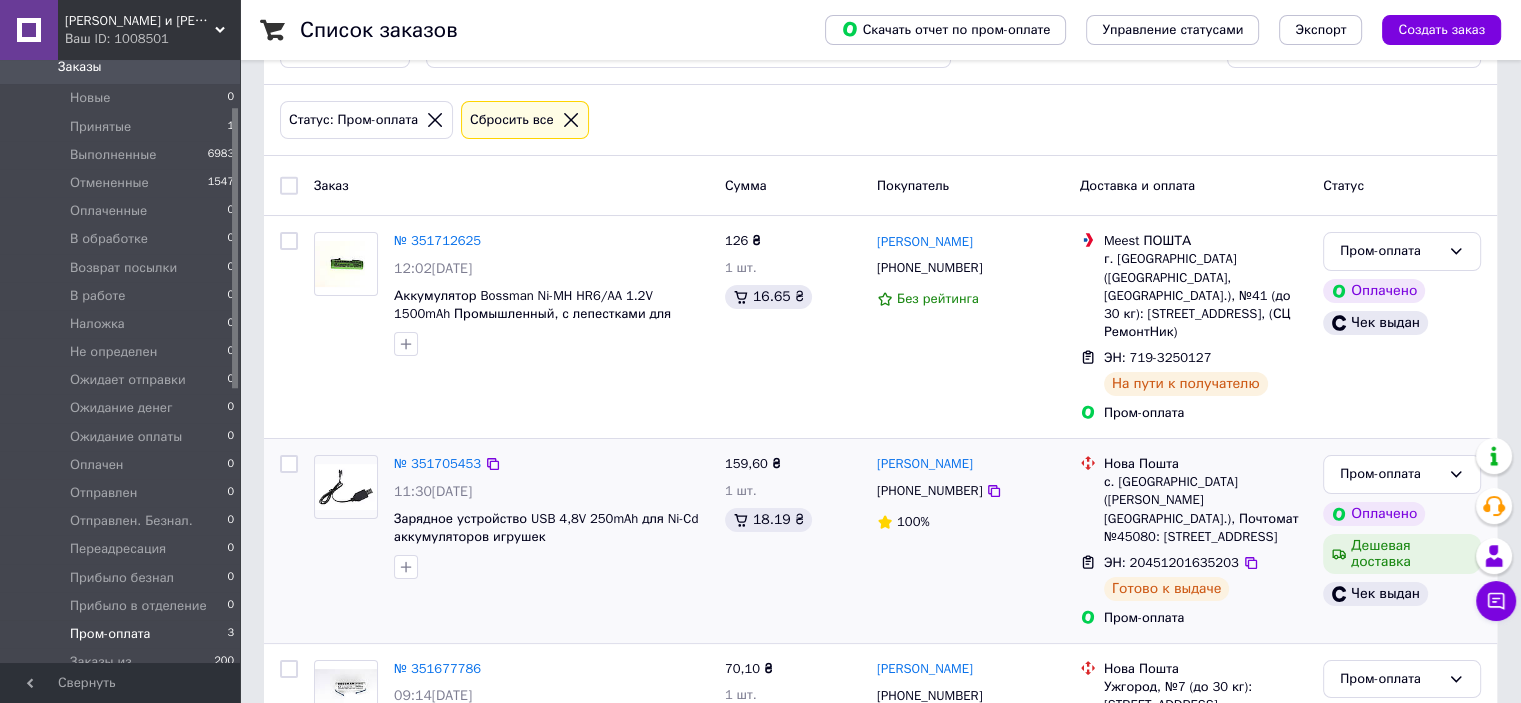 scroll, scrollTop: 164, scrollLeft: 0, axis: vertical 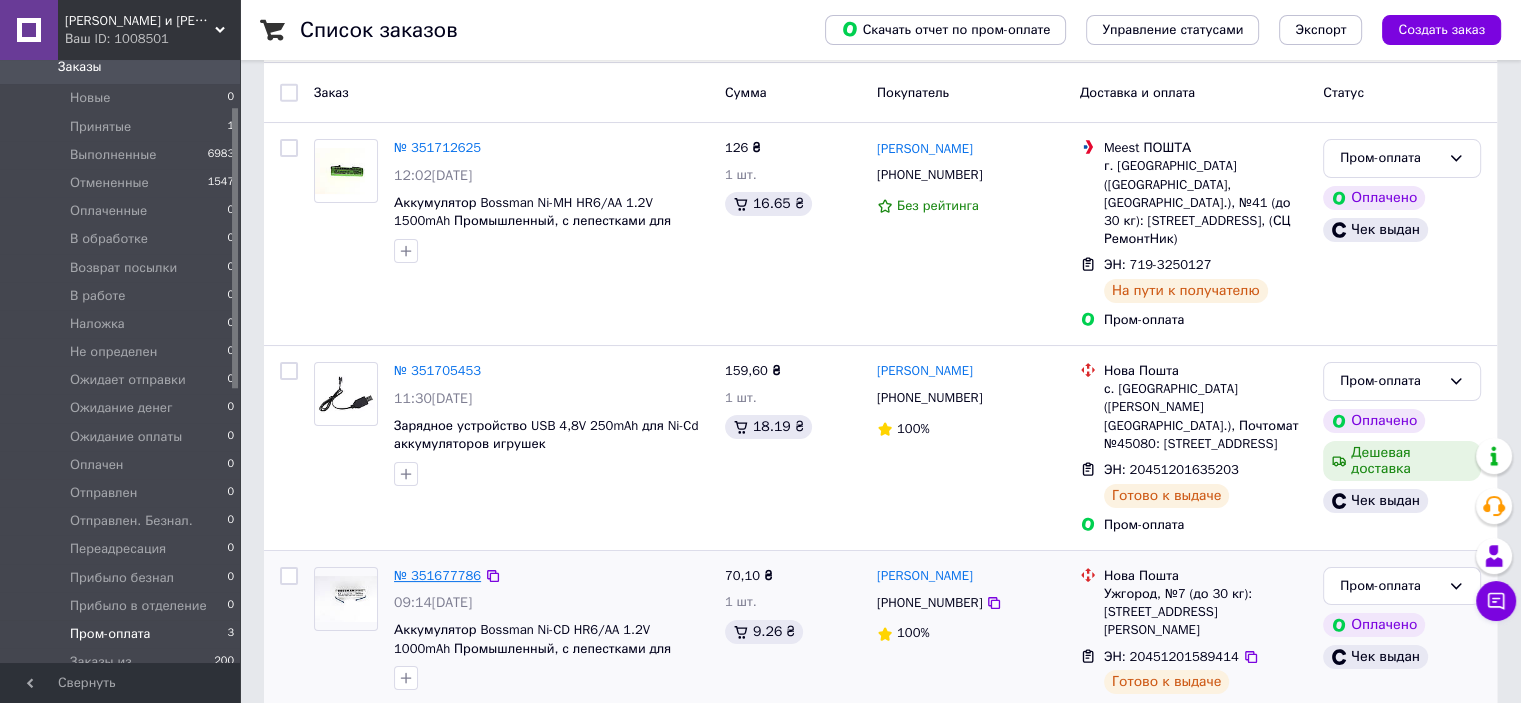 click on "№ 351677786" at bounding box center (437, 575) 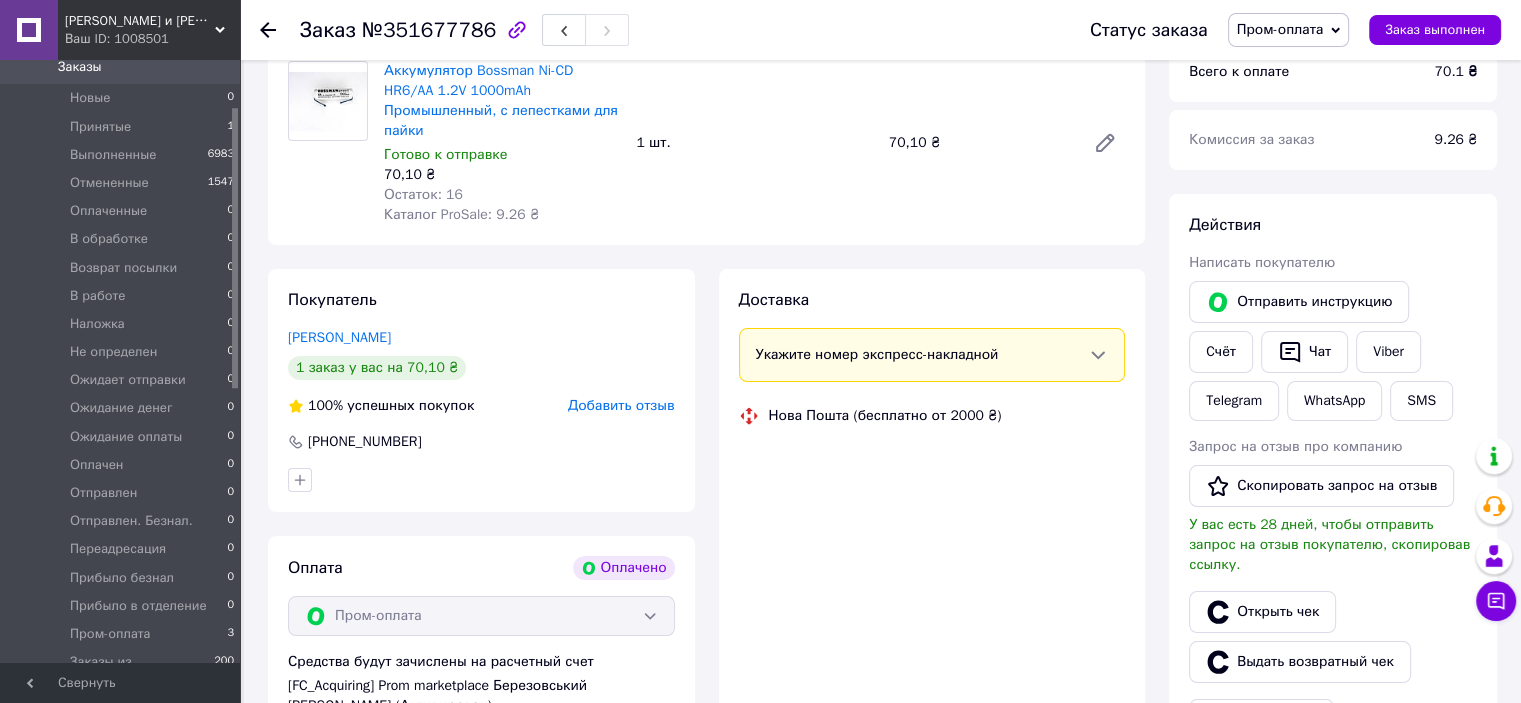 scroll, scrollTop: 284, scrollLeft: 0, axis: vertical 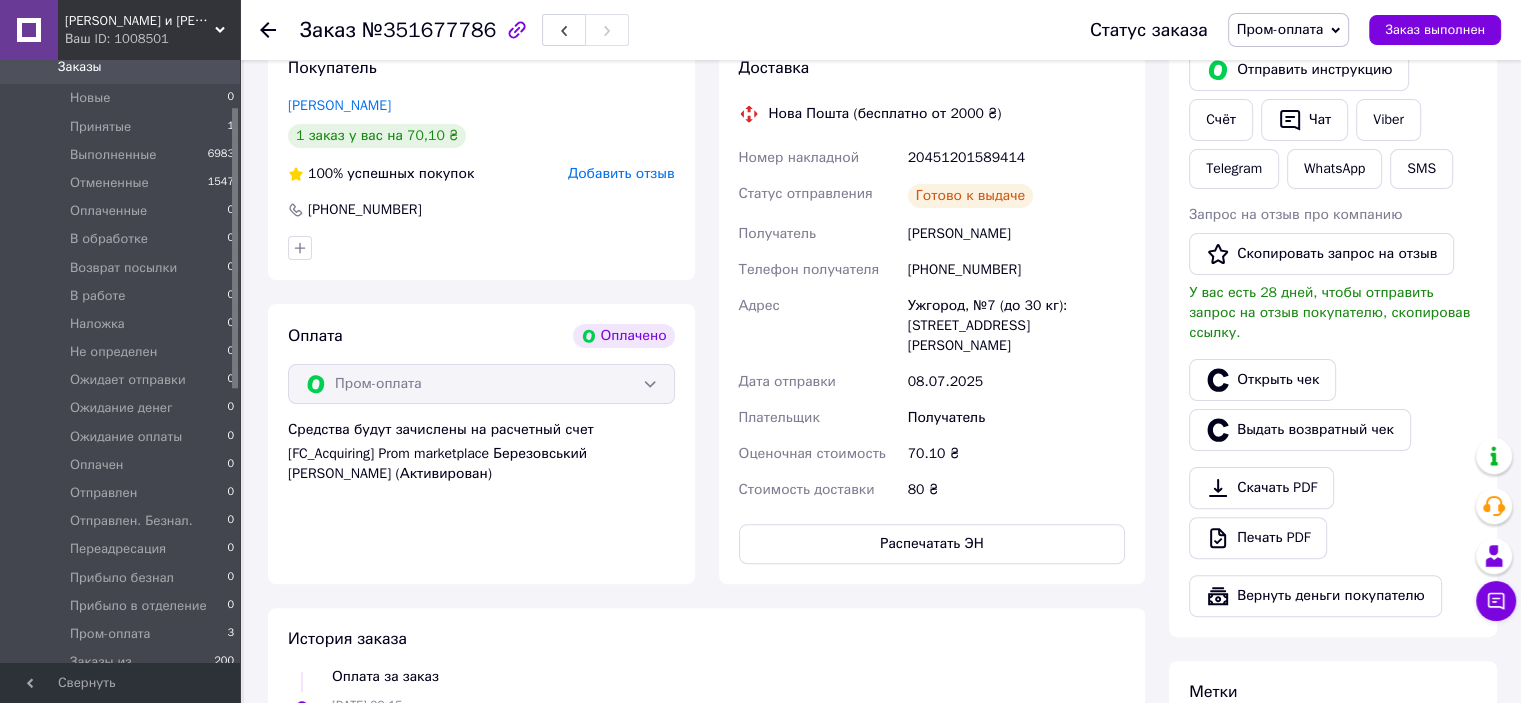 drag, startPoint x: 741, startPoint y: 157, endPoint x: 1036, endPoint y: 223, distance: 302.2929 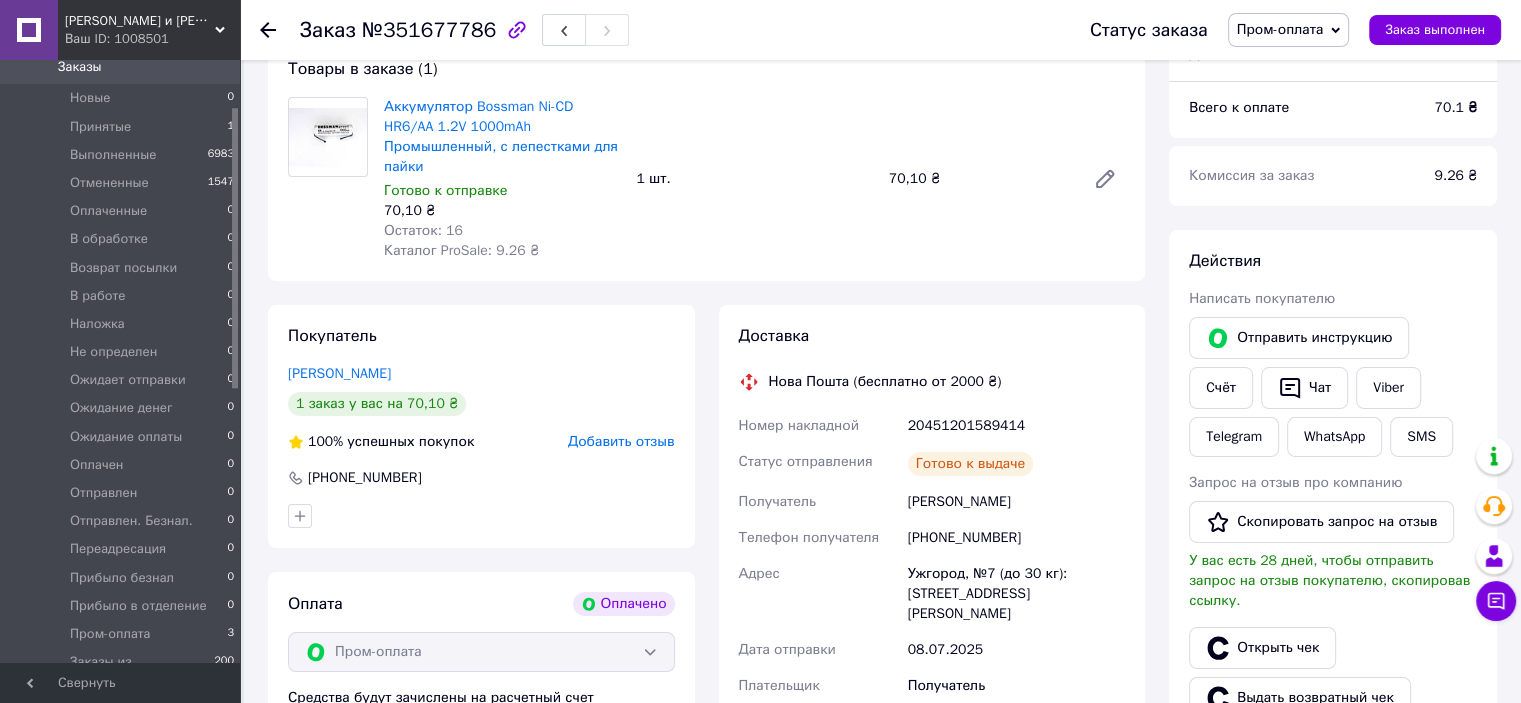 scroll, scrollTop: 164, scrollLeft: 0, axis: vertical 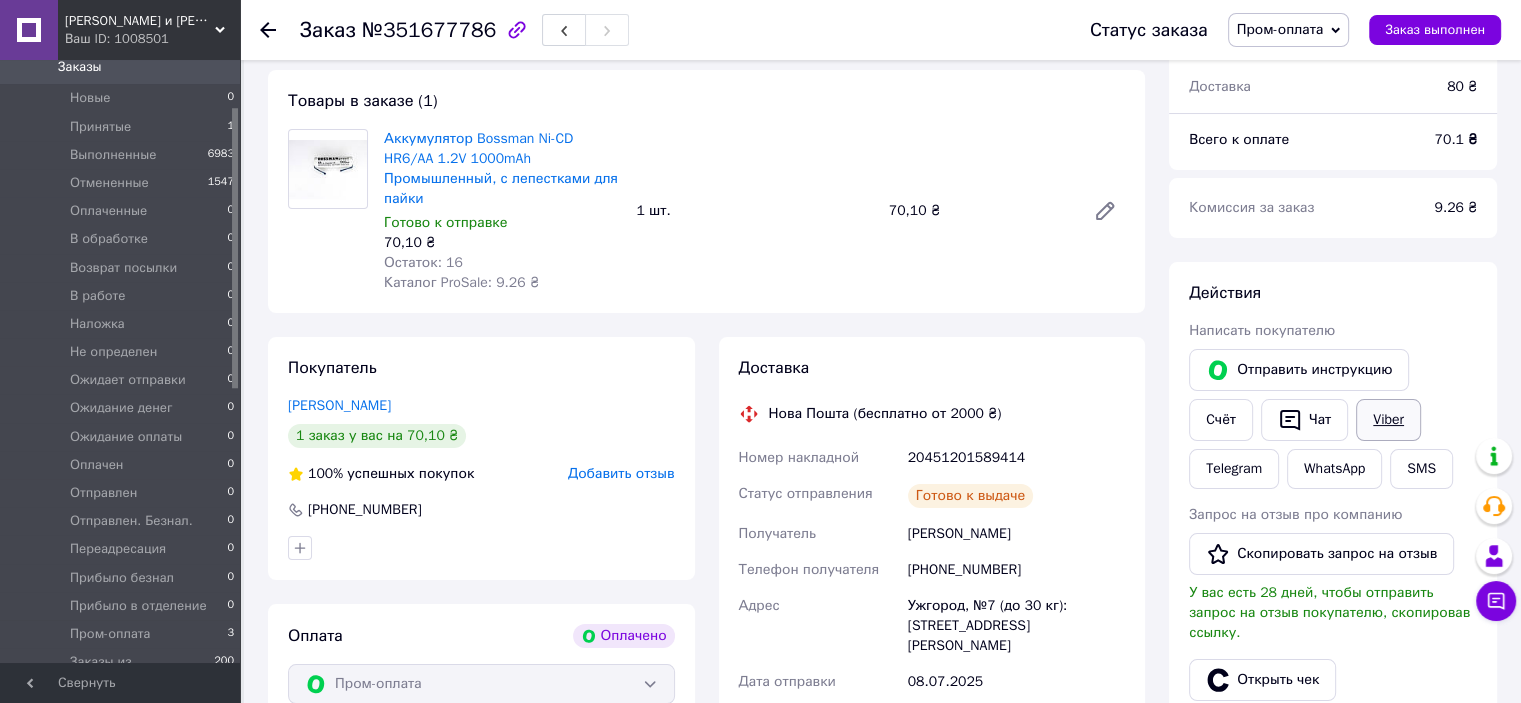click on "Viber" at bounding box center [1388, 420] 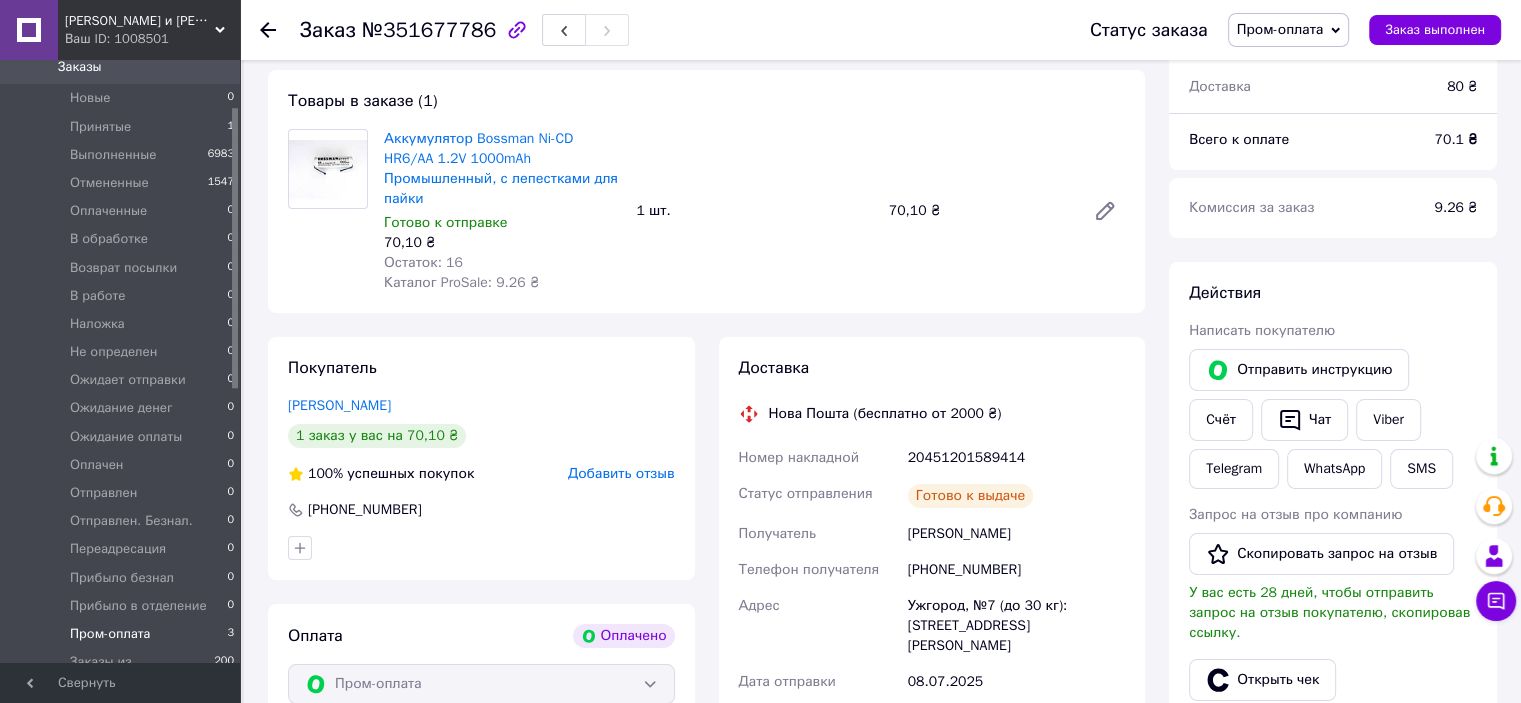 click on "Пром-оплата" at bounding box center [110, 634] 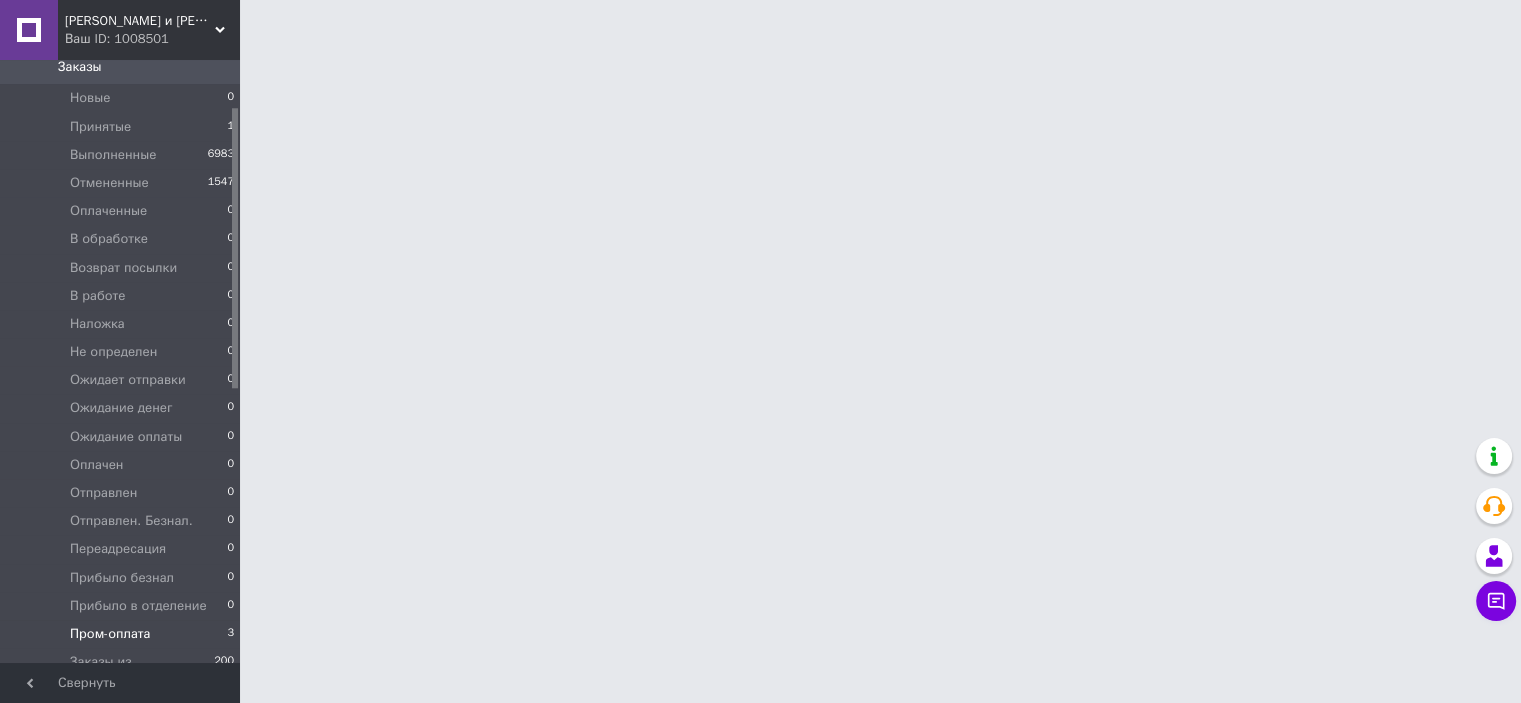 scroll, scrollTop: 0, scrollLeft: 0, axis: both 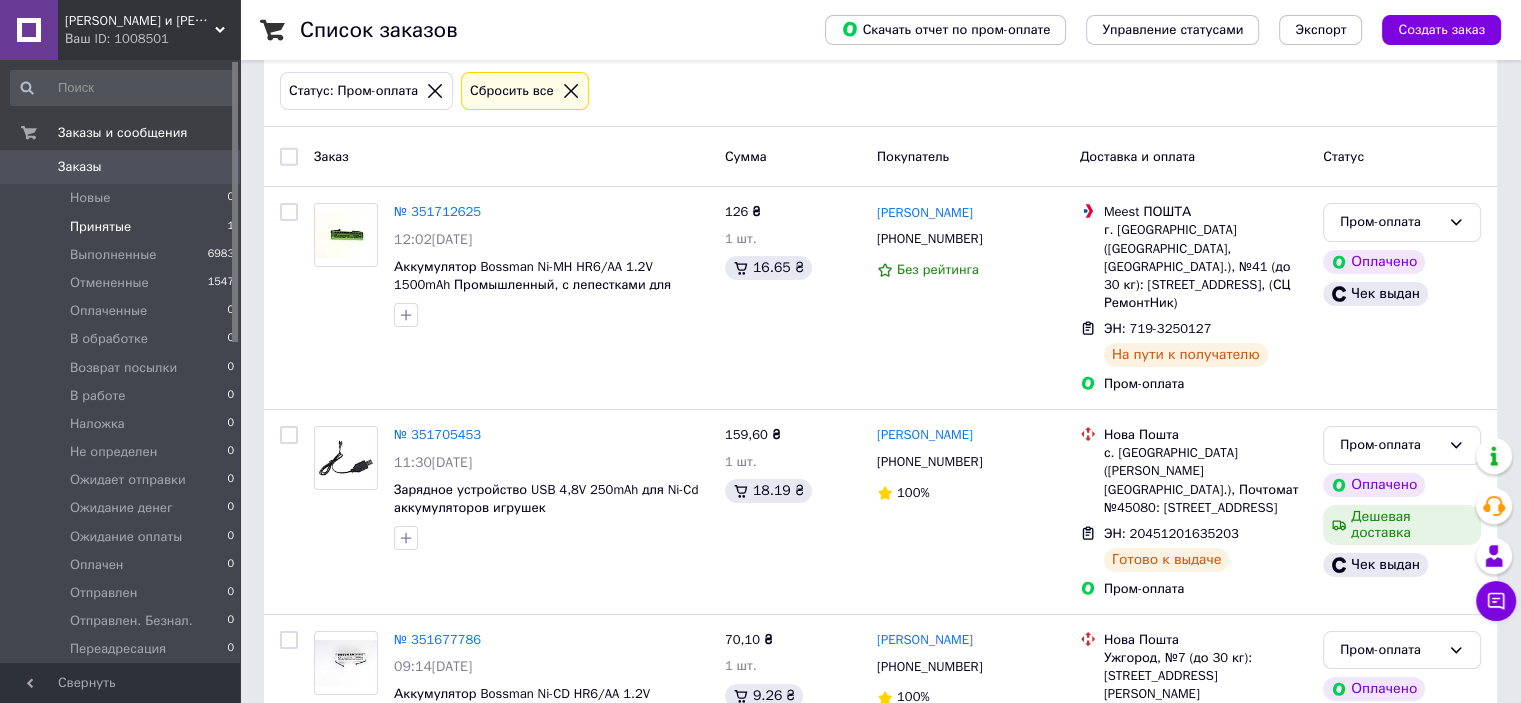 click on "Принятые" at bounding box center [100, 227] 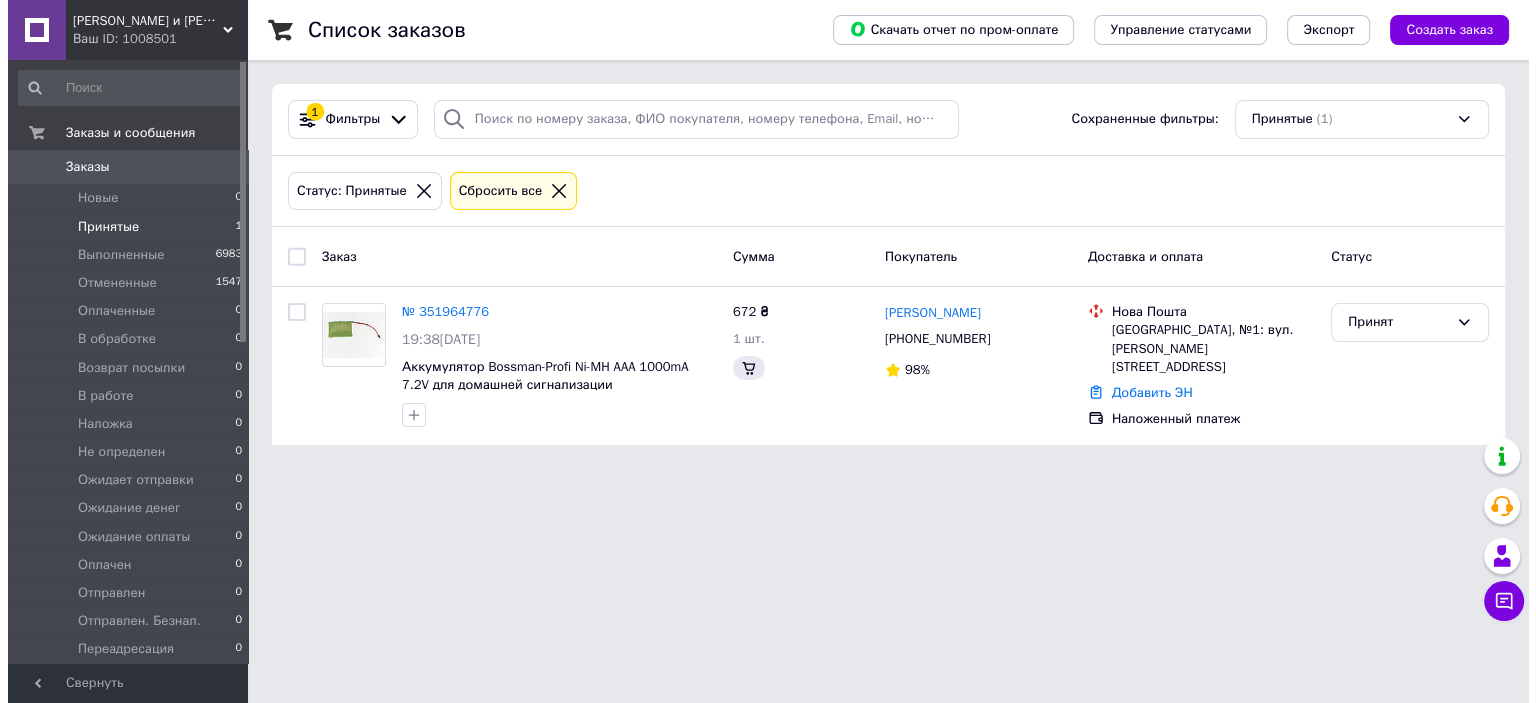 scroll, scrollTop: 0, scrollLeft: 0, axis: both 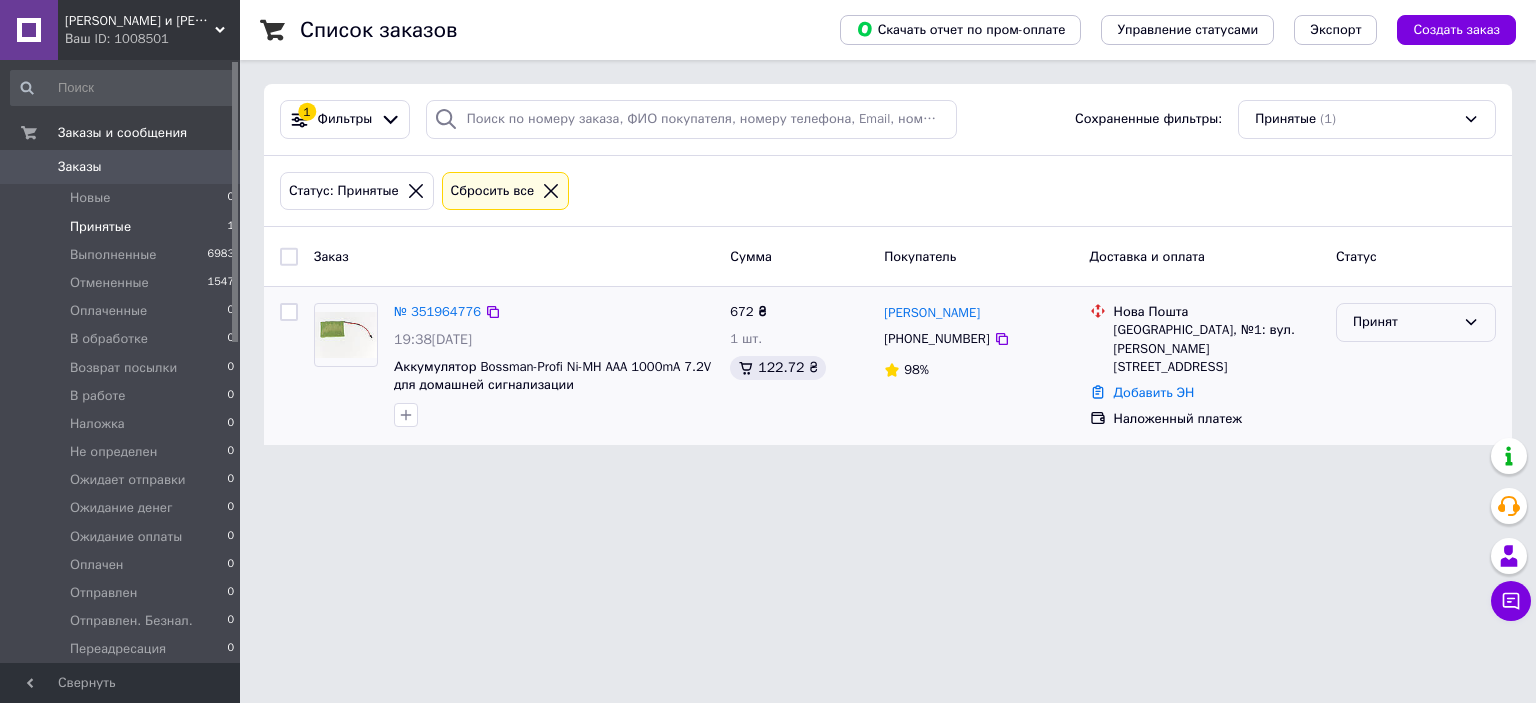 click on "Принят" at bounding box center [1404, 322] 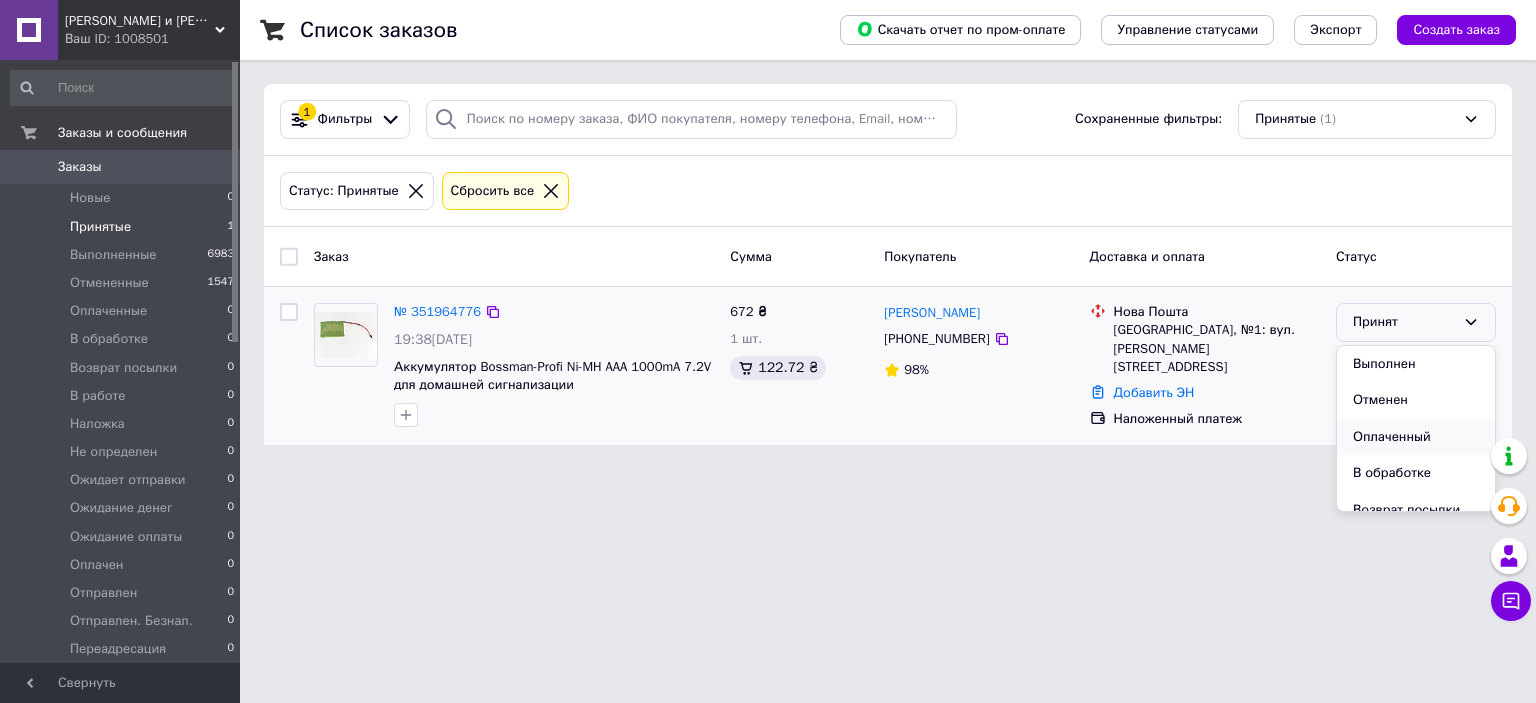 scroll, scrollTop: 100, scrollLeft: 0, axis: vertical 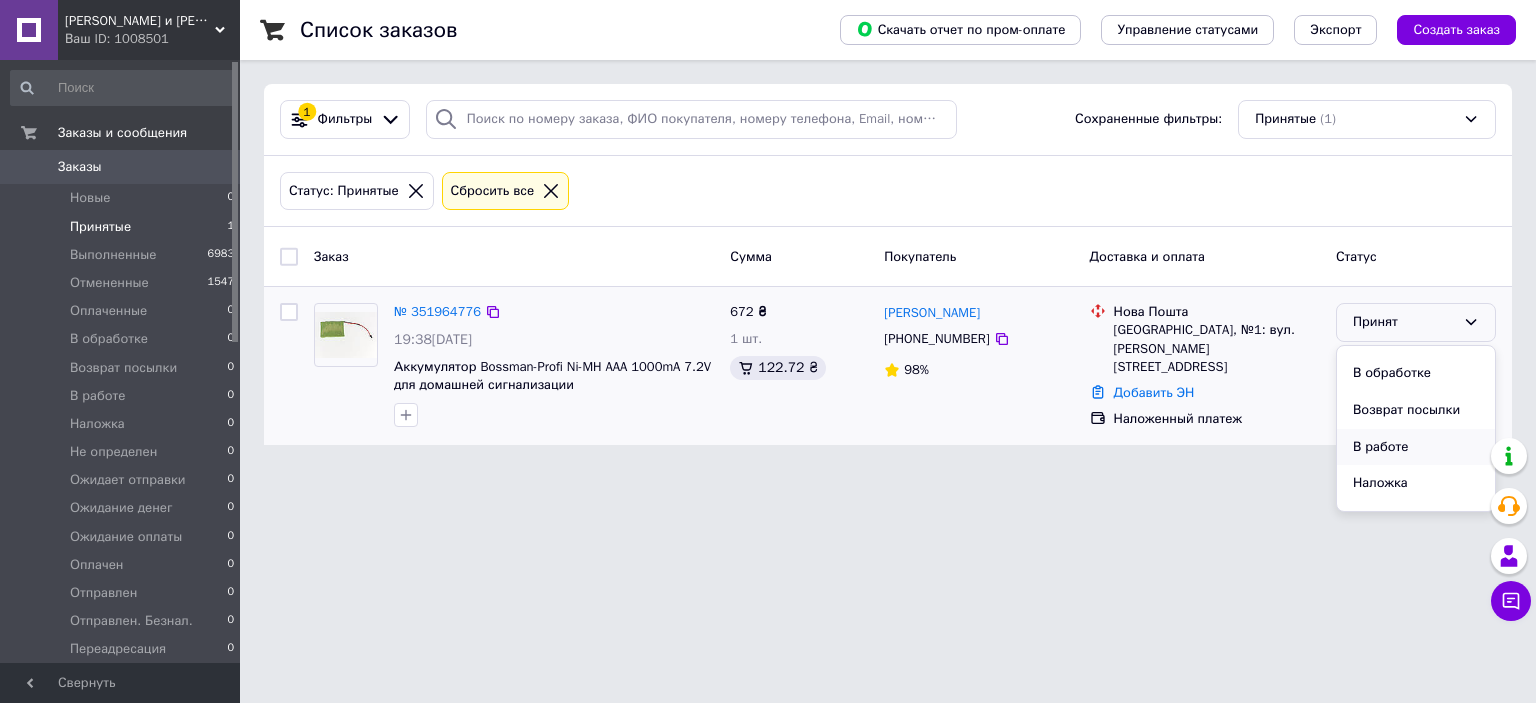 click on "В работе" at bounding box center [1416, 447] 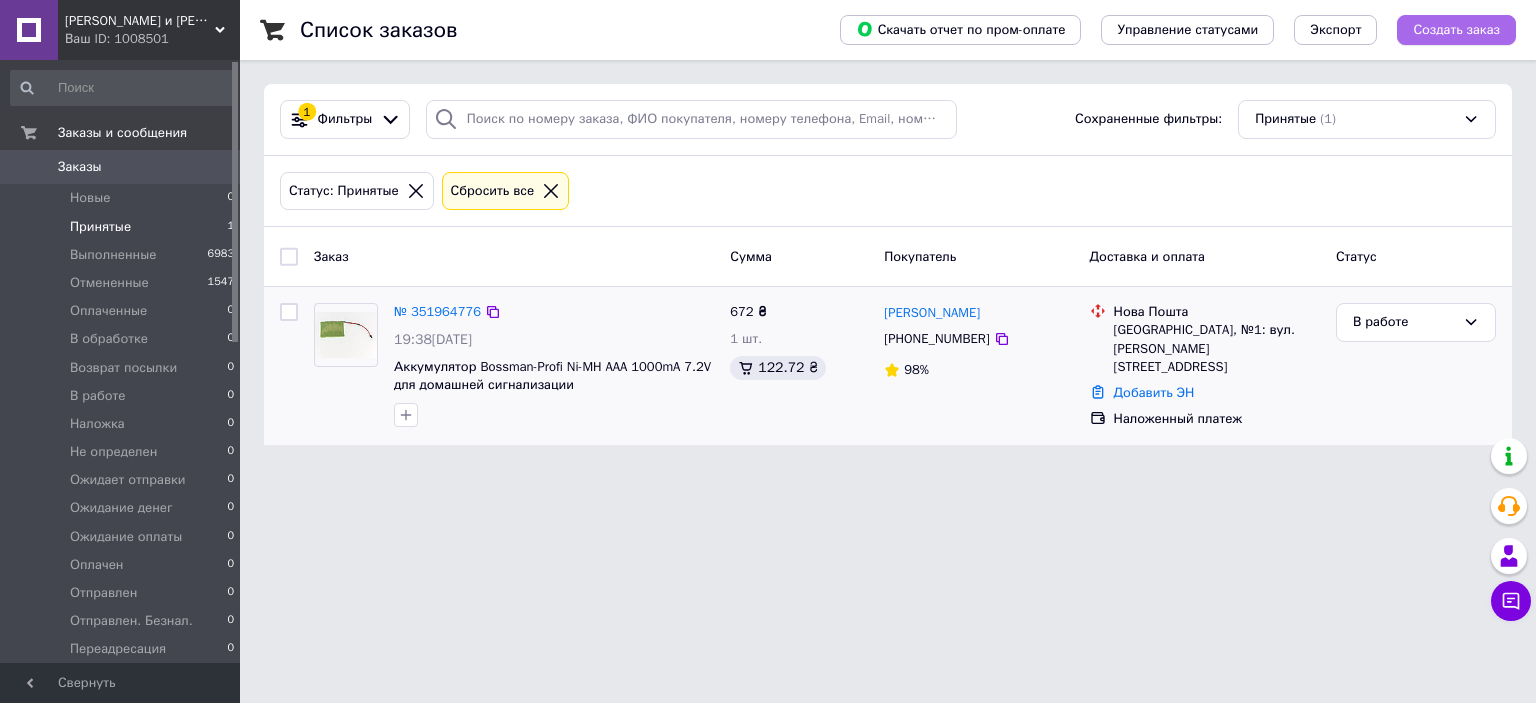 click on "Создать заказ" at bounding box center (1456, 30) 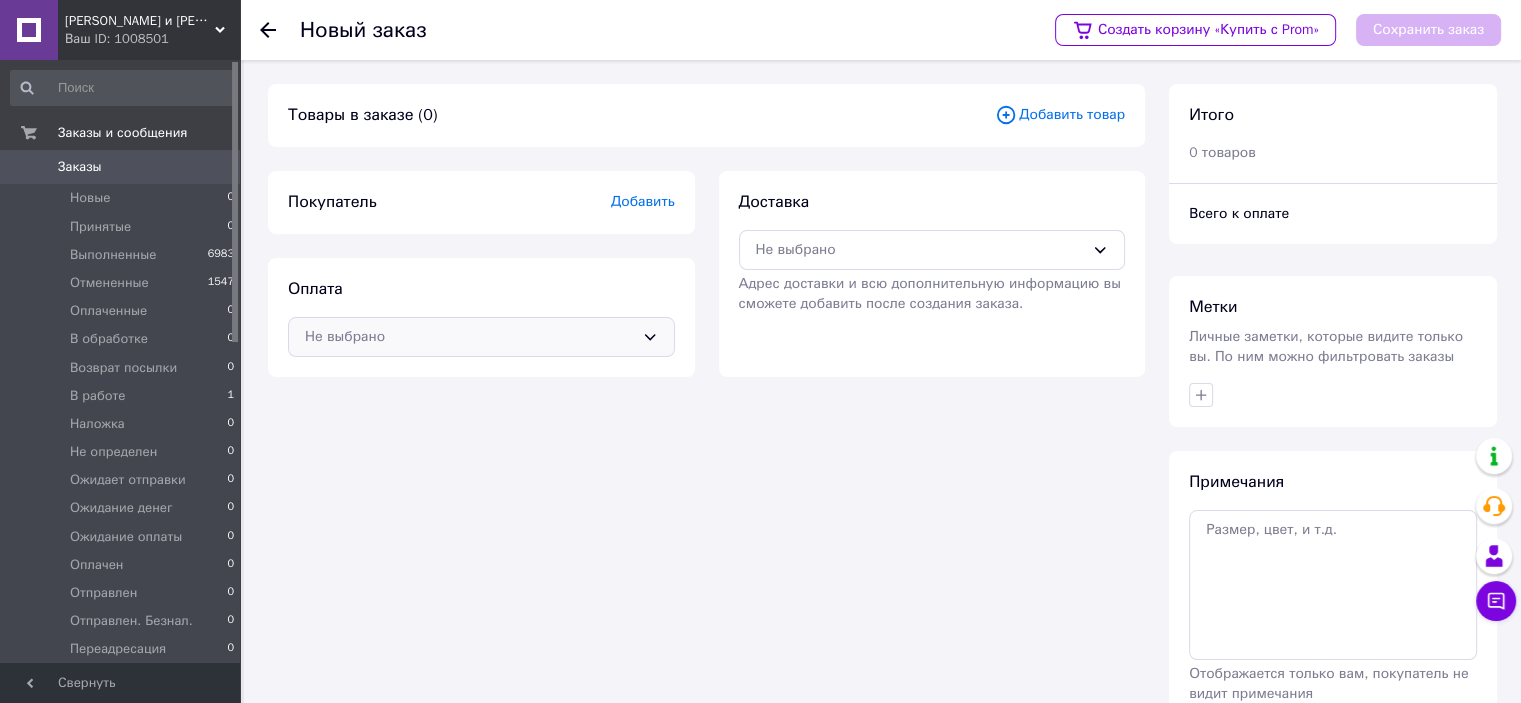 click on "Не выбрано" at bounding box center [469, 337] 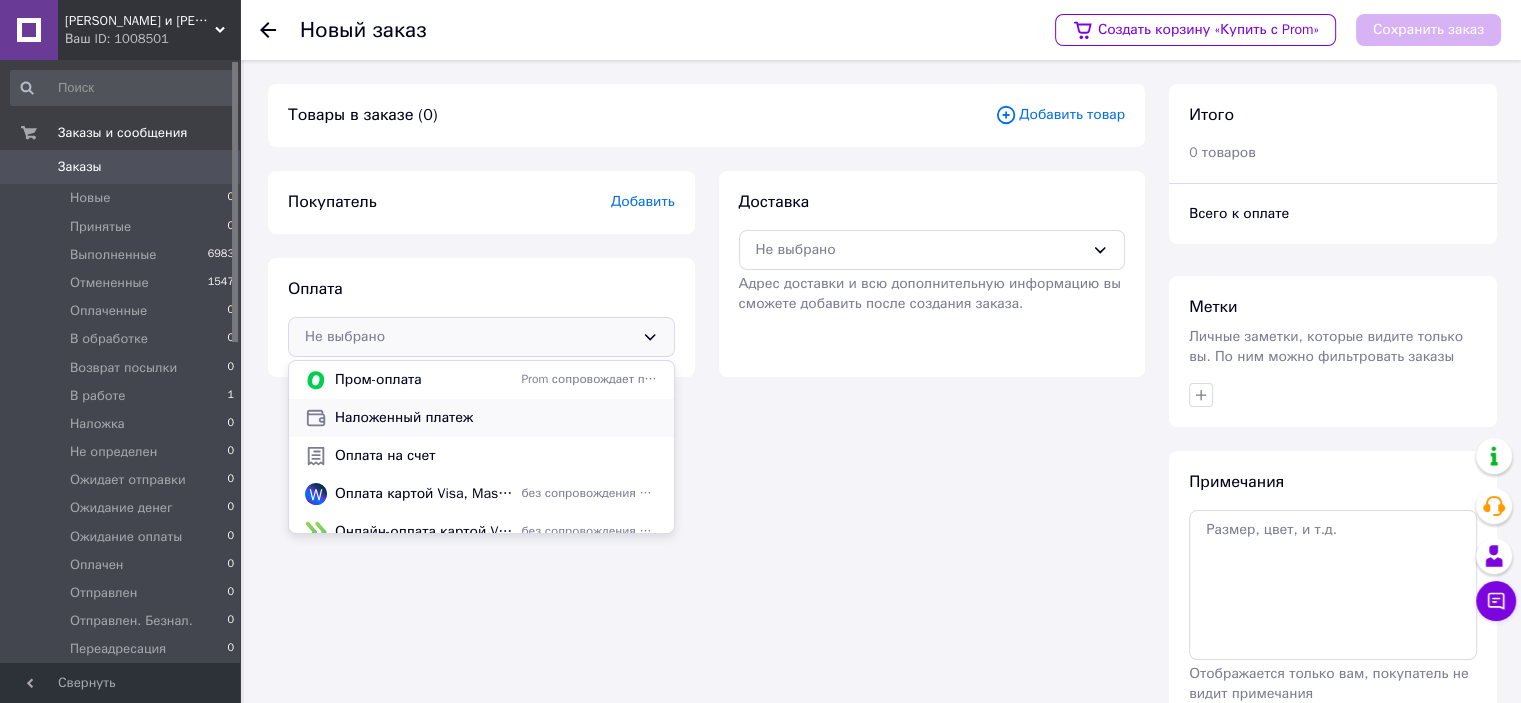 click on "Наложенный платеж" at bounding box center (481, 418) 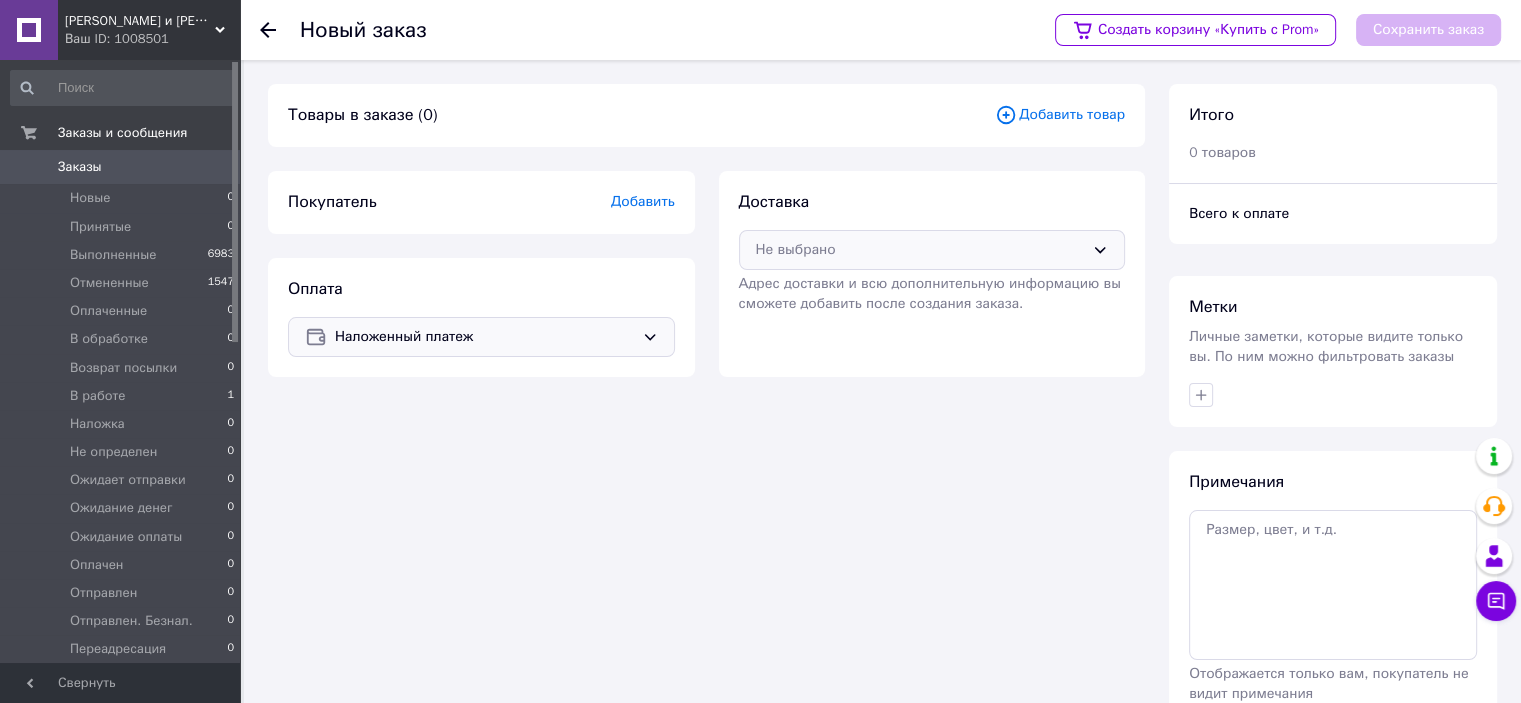 click on "Не выбрано" at bounding box center [920, 250] 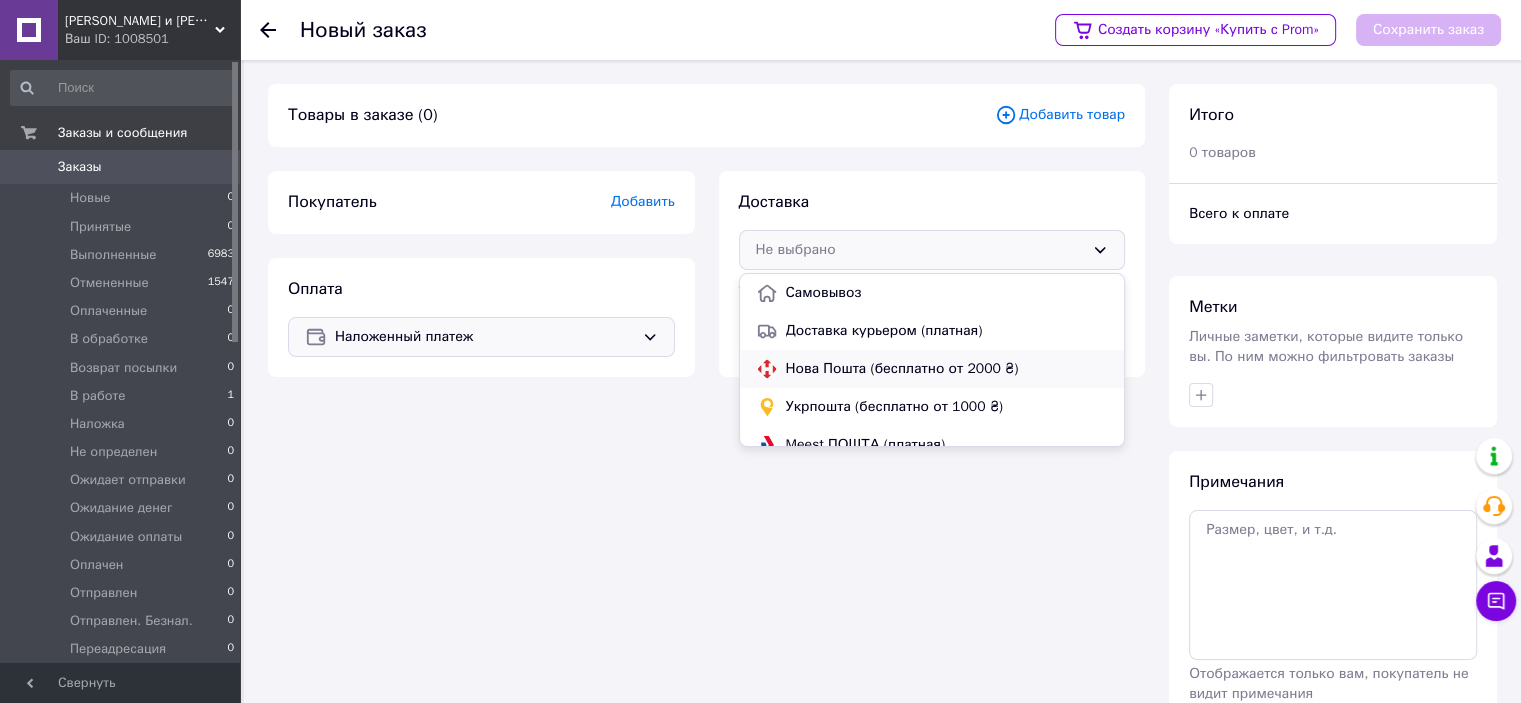 click on "Нова Пошта (бесплатно от 2000 ₴)" at bounding box center (947, 369) 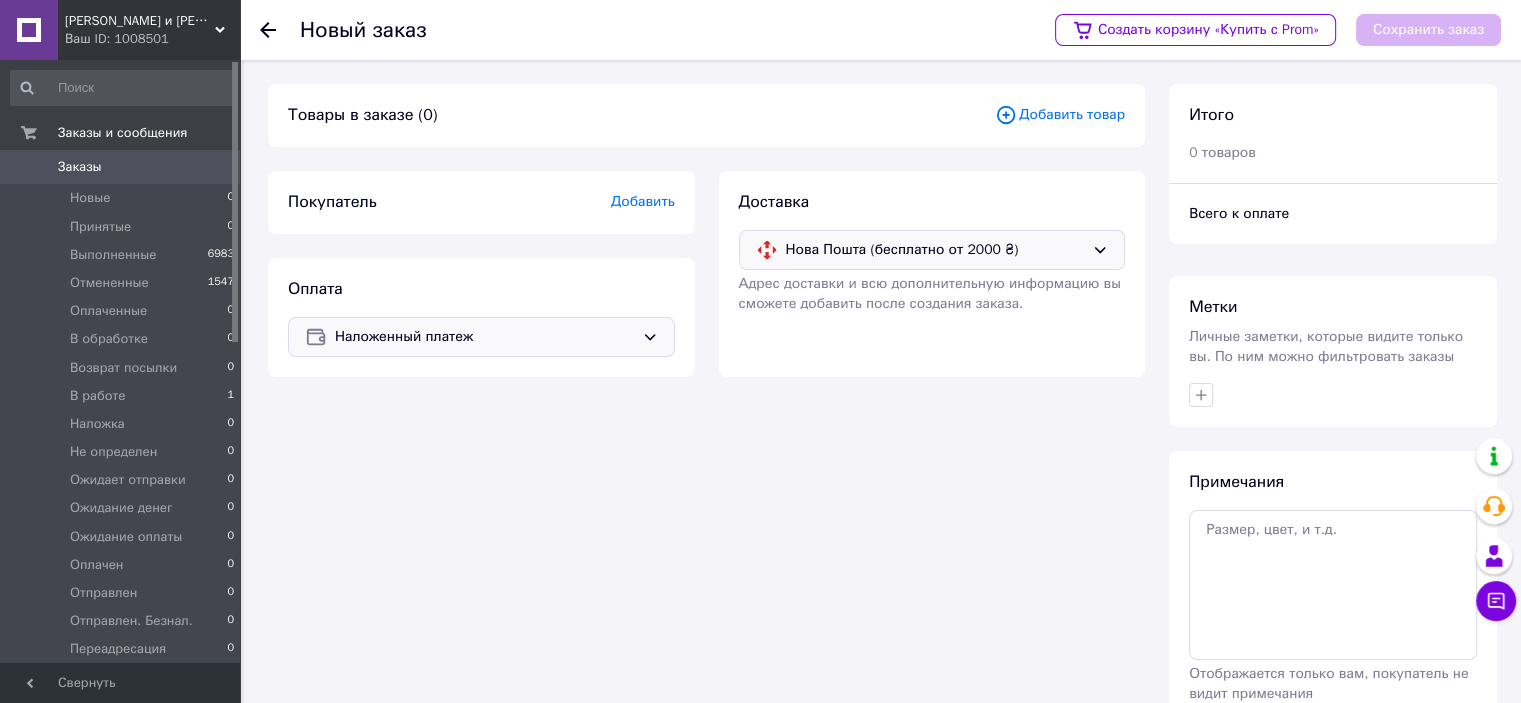 click on "Добавить" at bounding box center [643, 201] 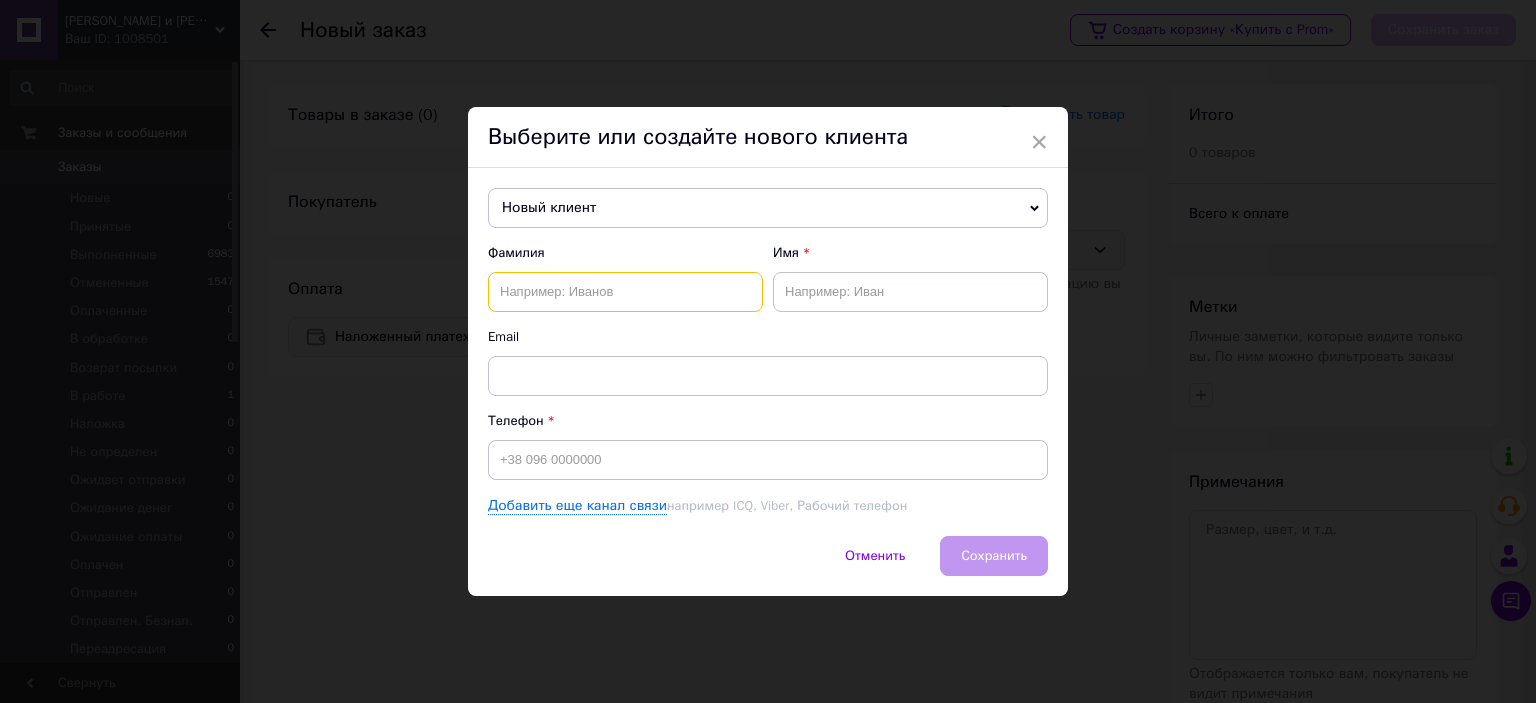 click at bounding box center (625, 292) 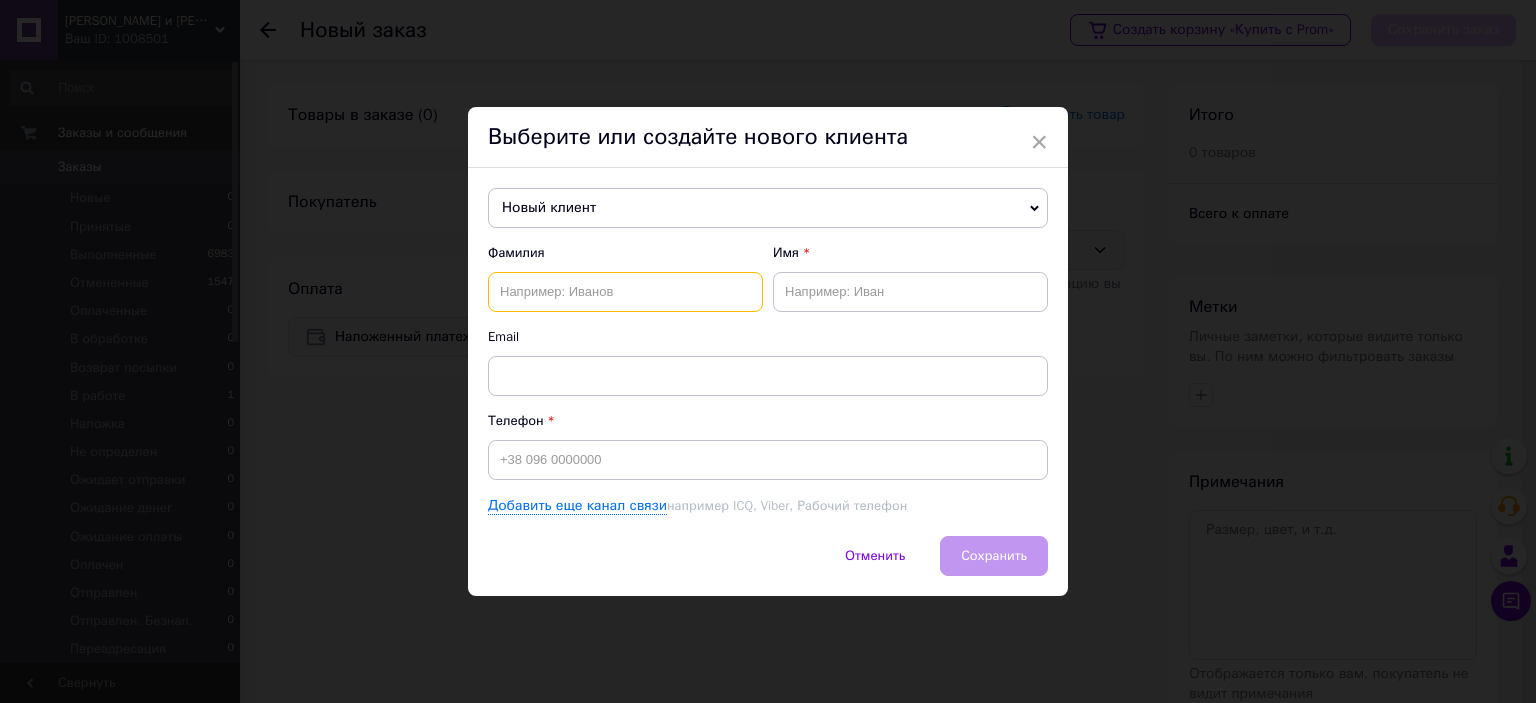 click at bounding box center [625, 292] 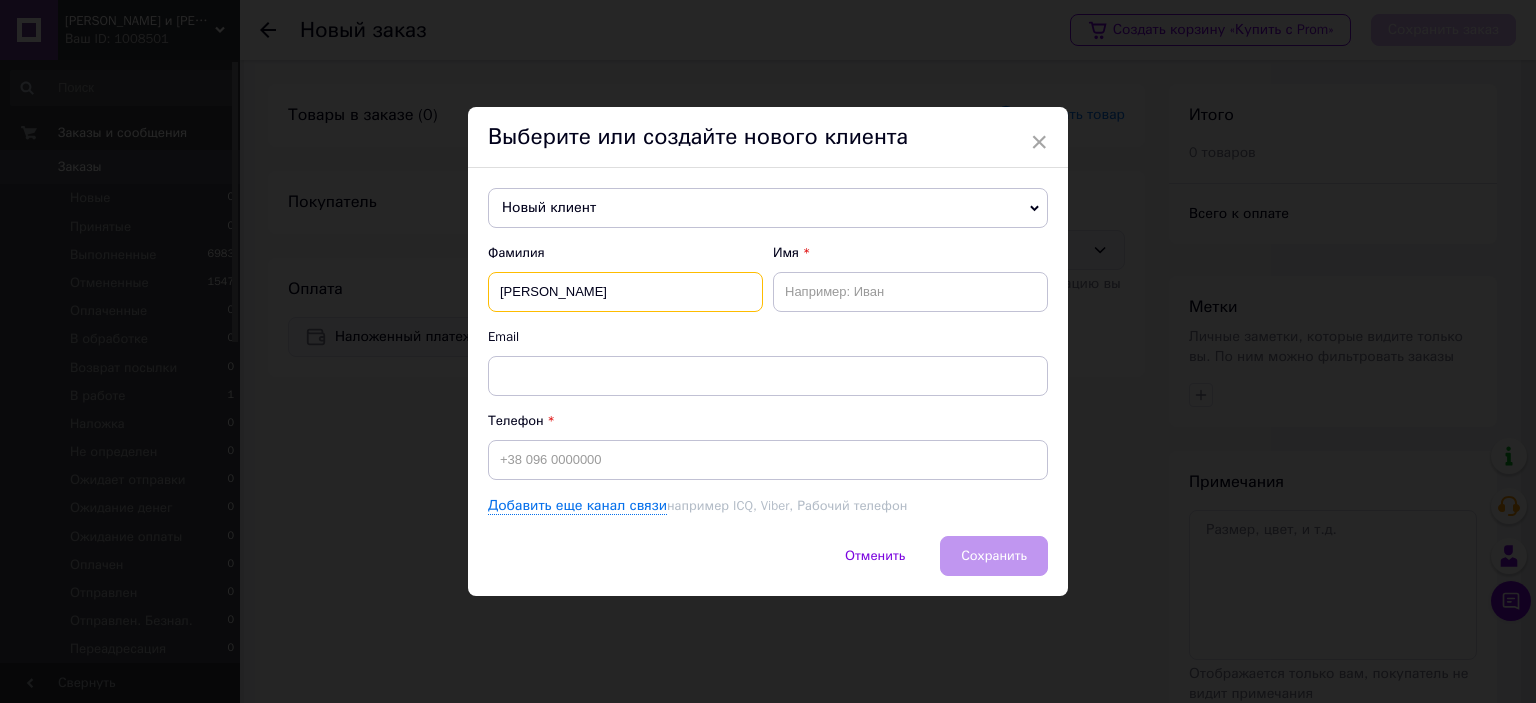 type on "Купрієнко" 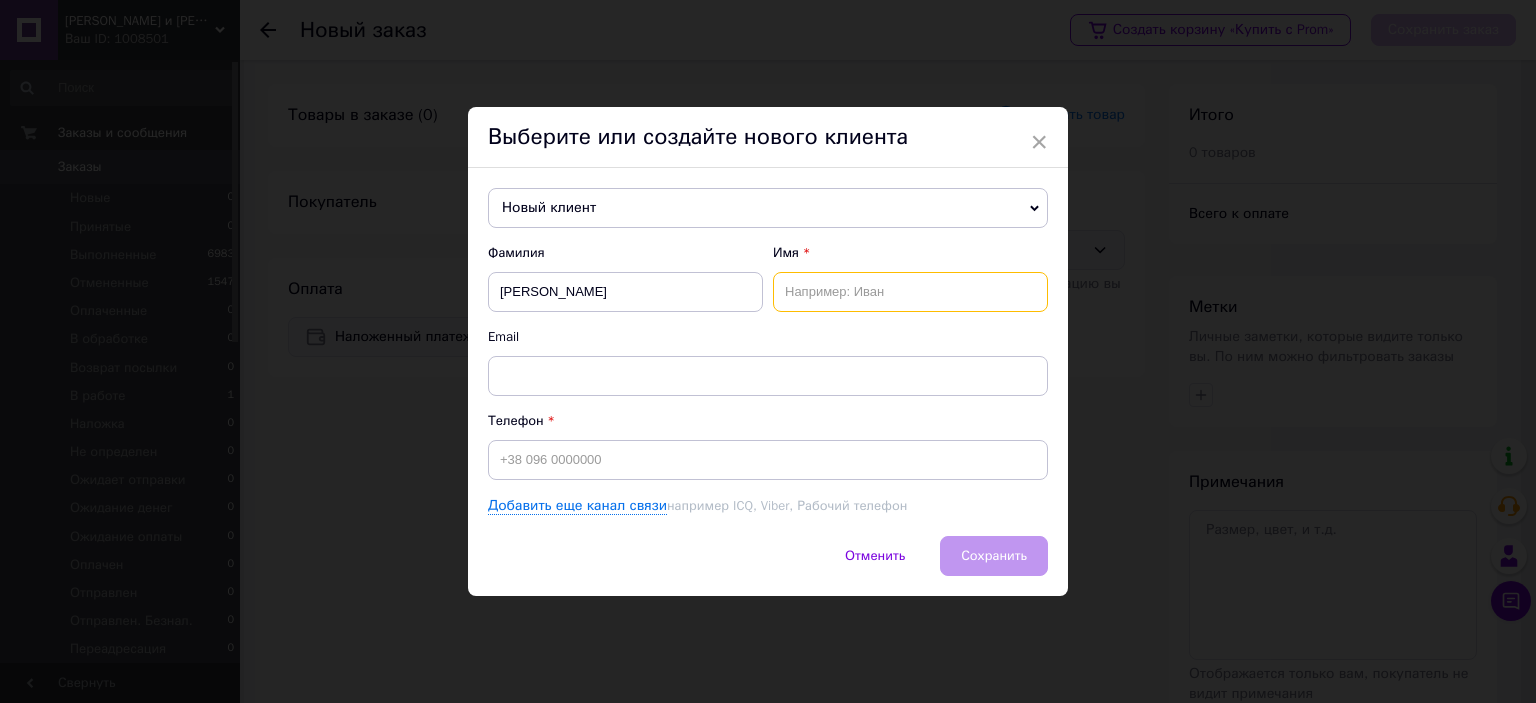 paste on "Артем" 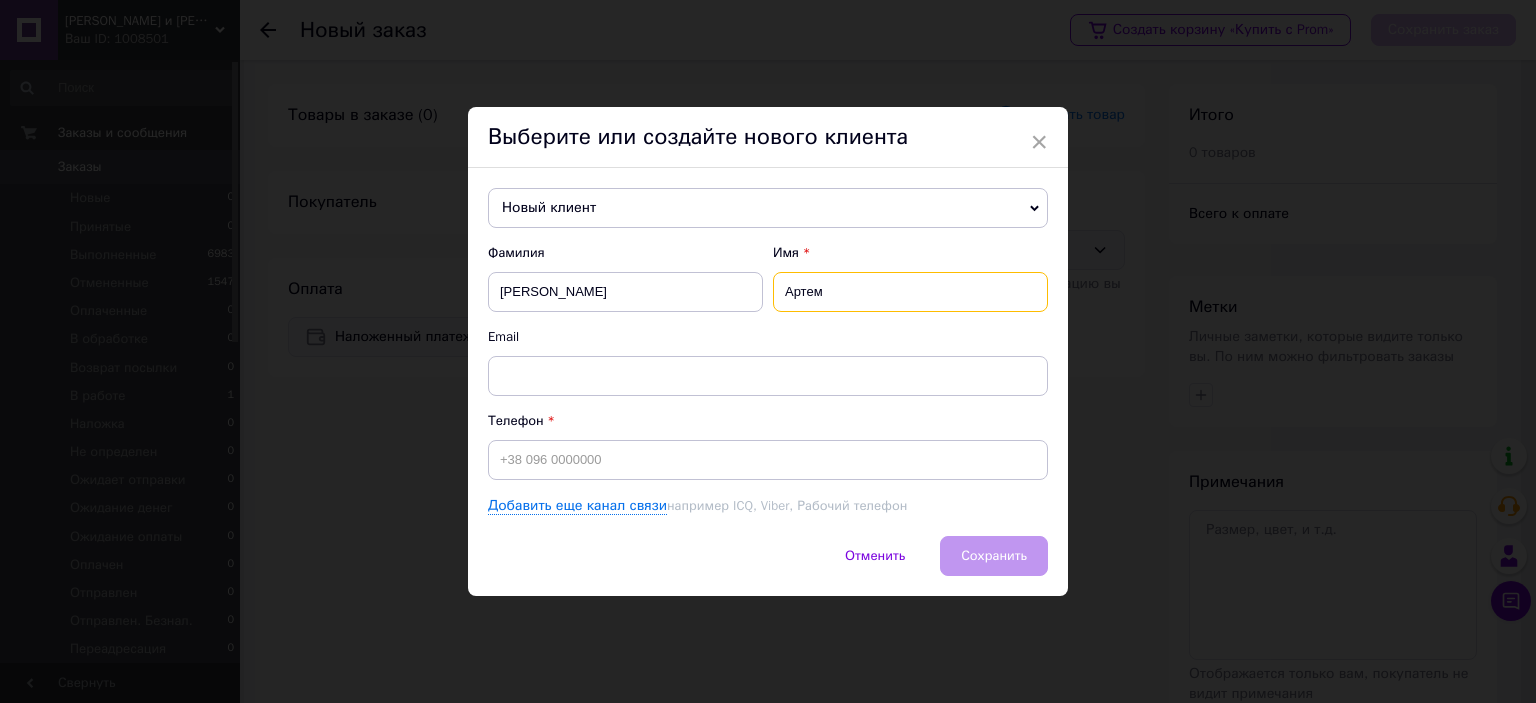 type on "Артем" 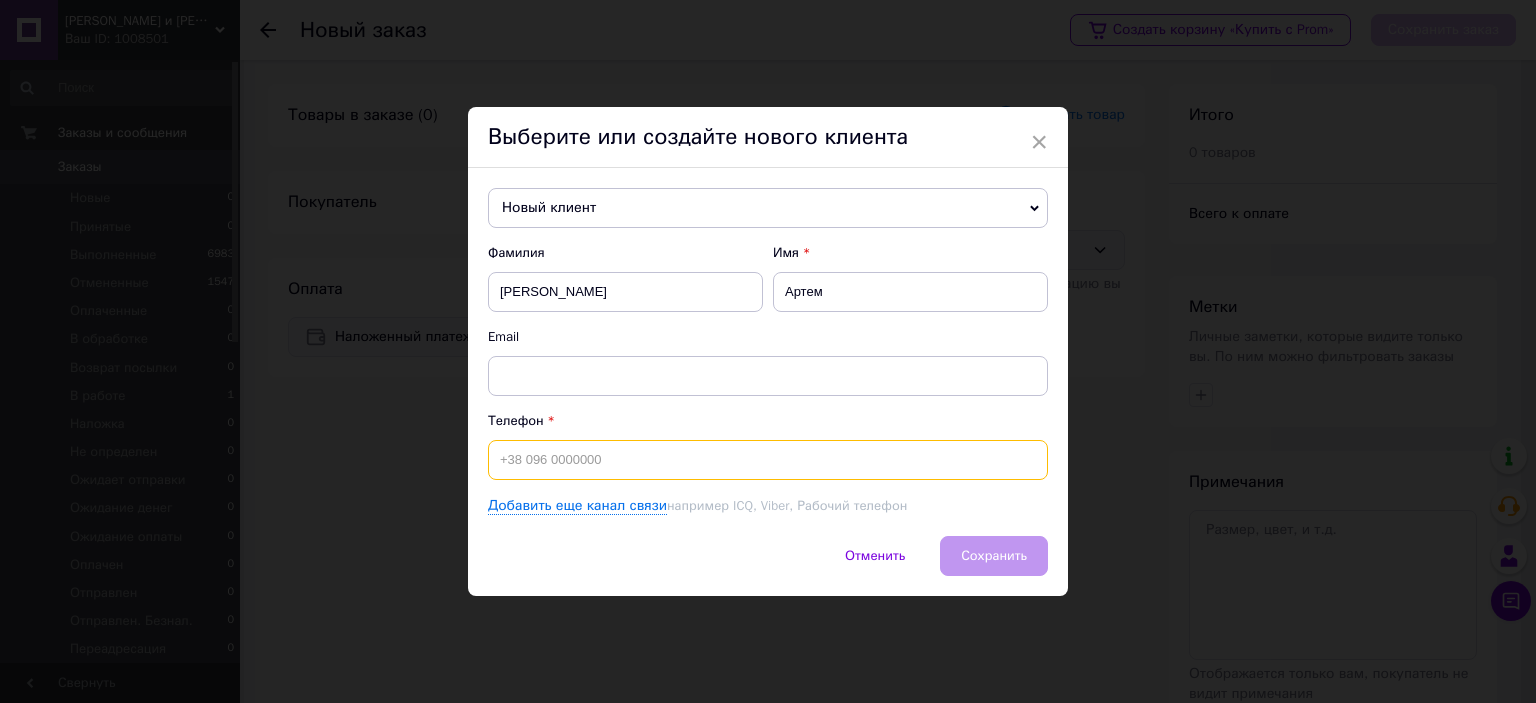 click at bounding box center (768, 460) 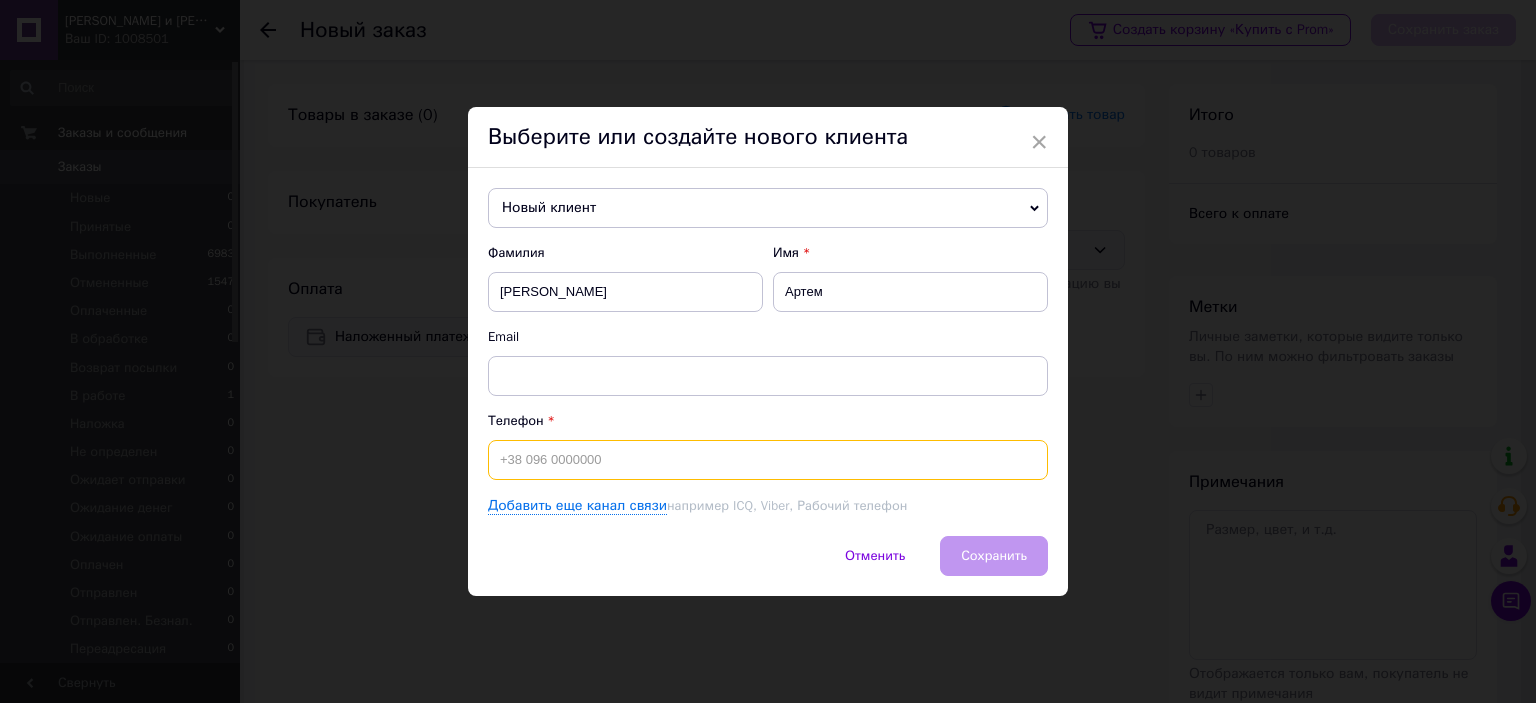 paste on "+380679035535" 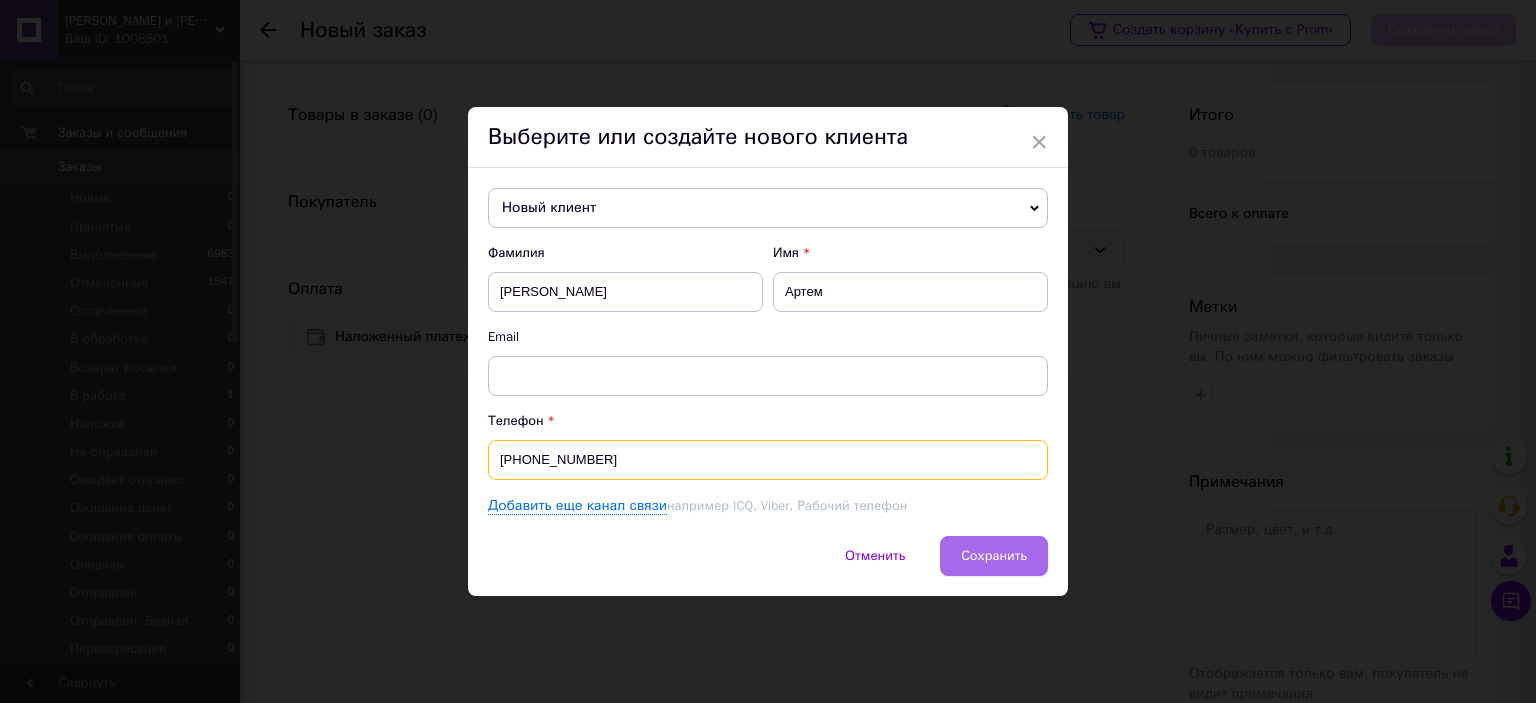 type on "+380679035535" 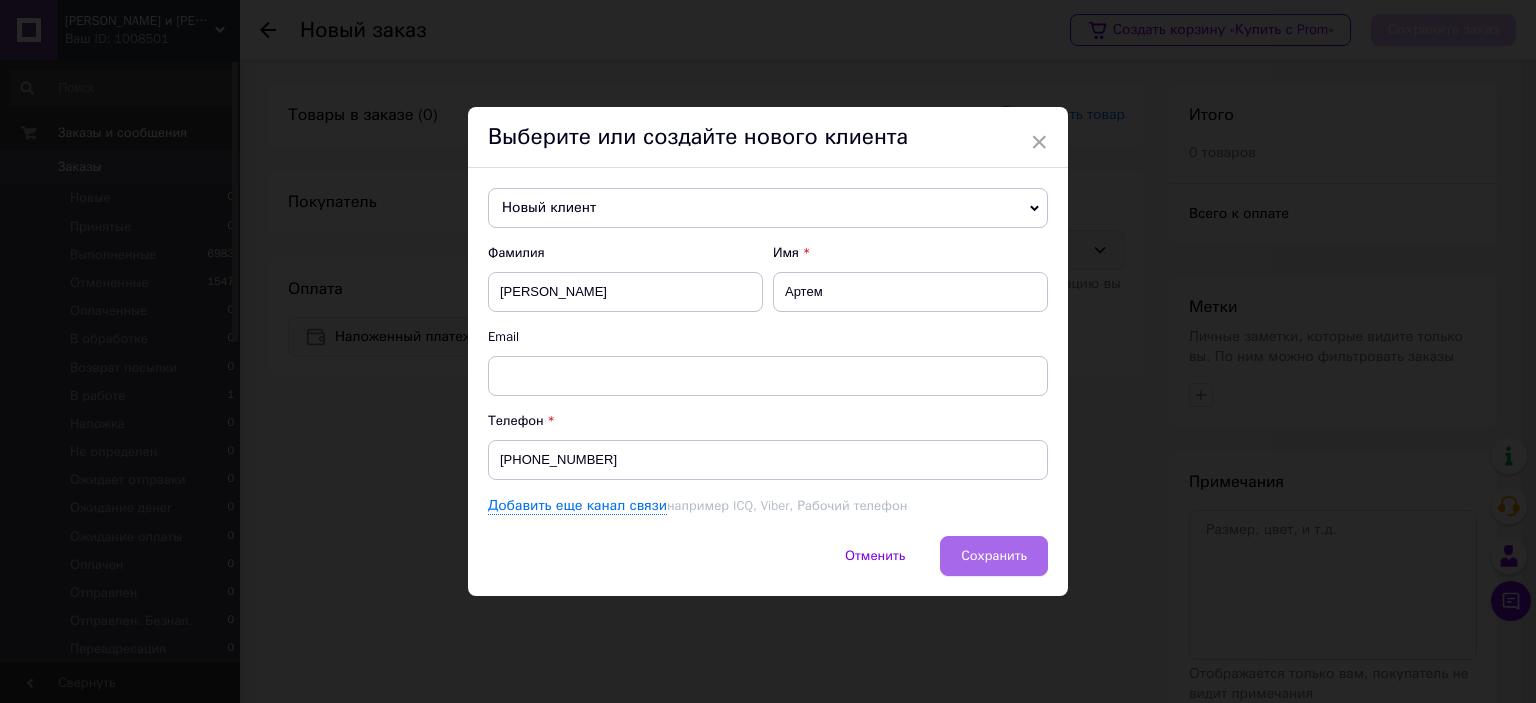 click on "Сохранить" at bounding box center (994, 556) 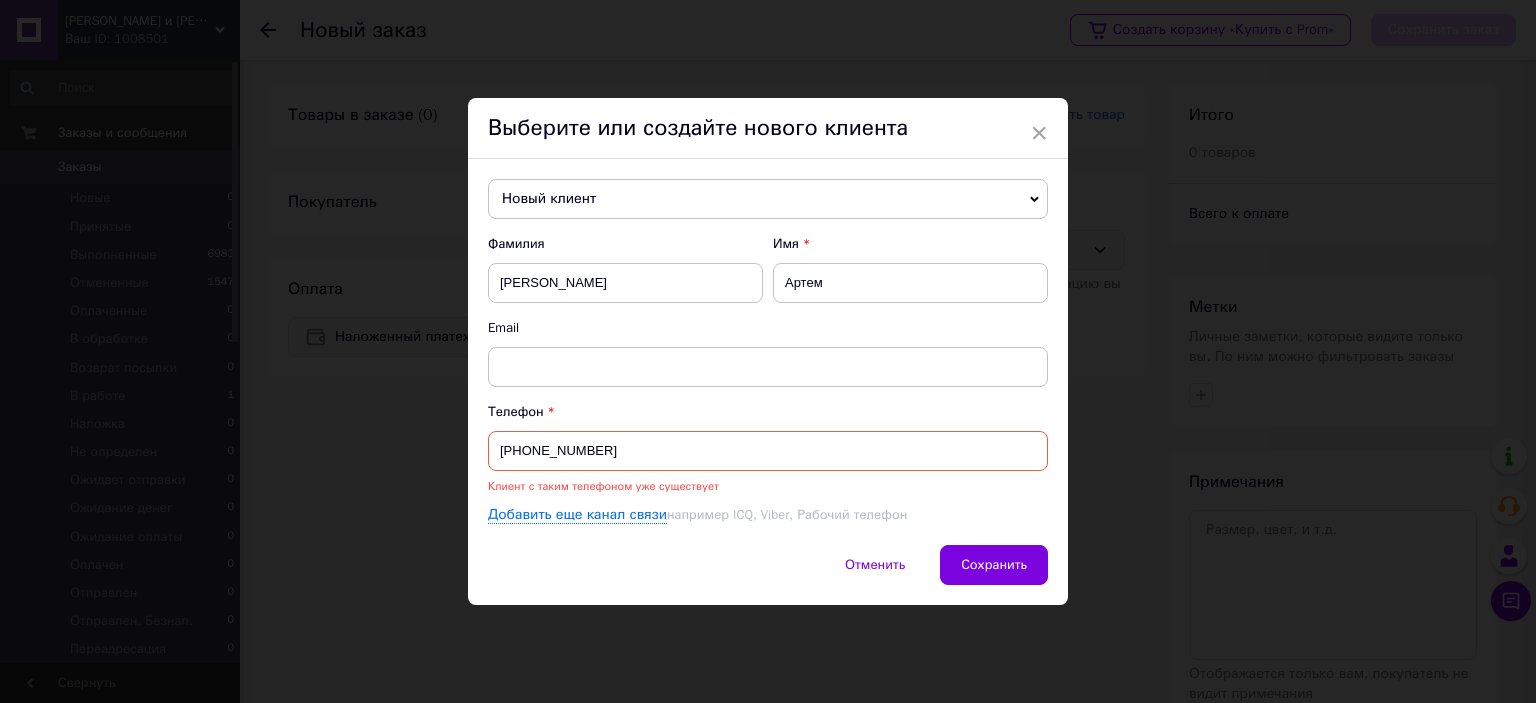 click 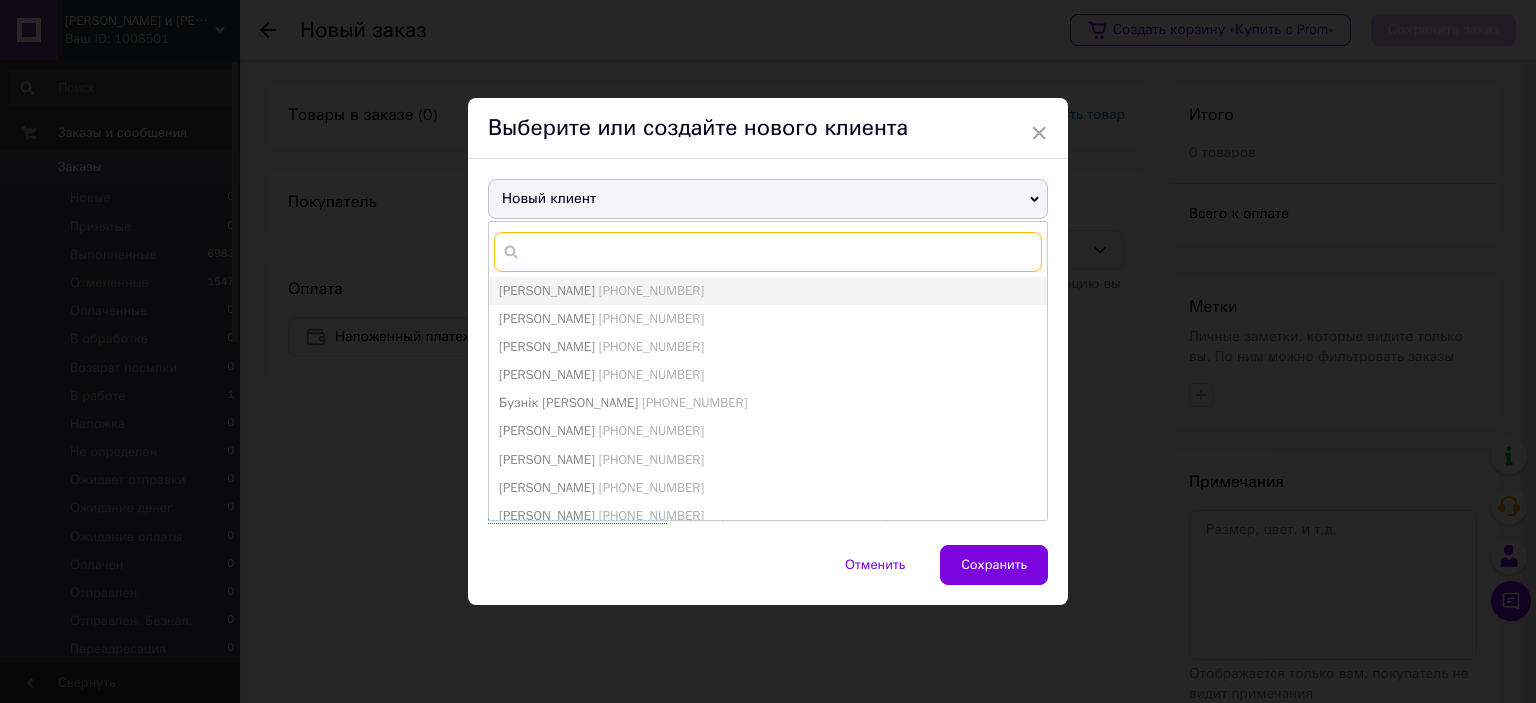paste on "+380679035535" 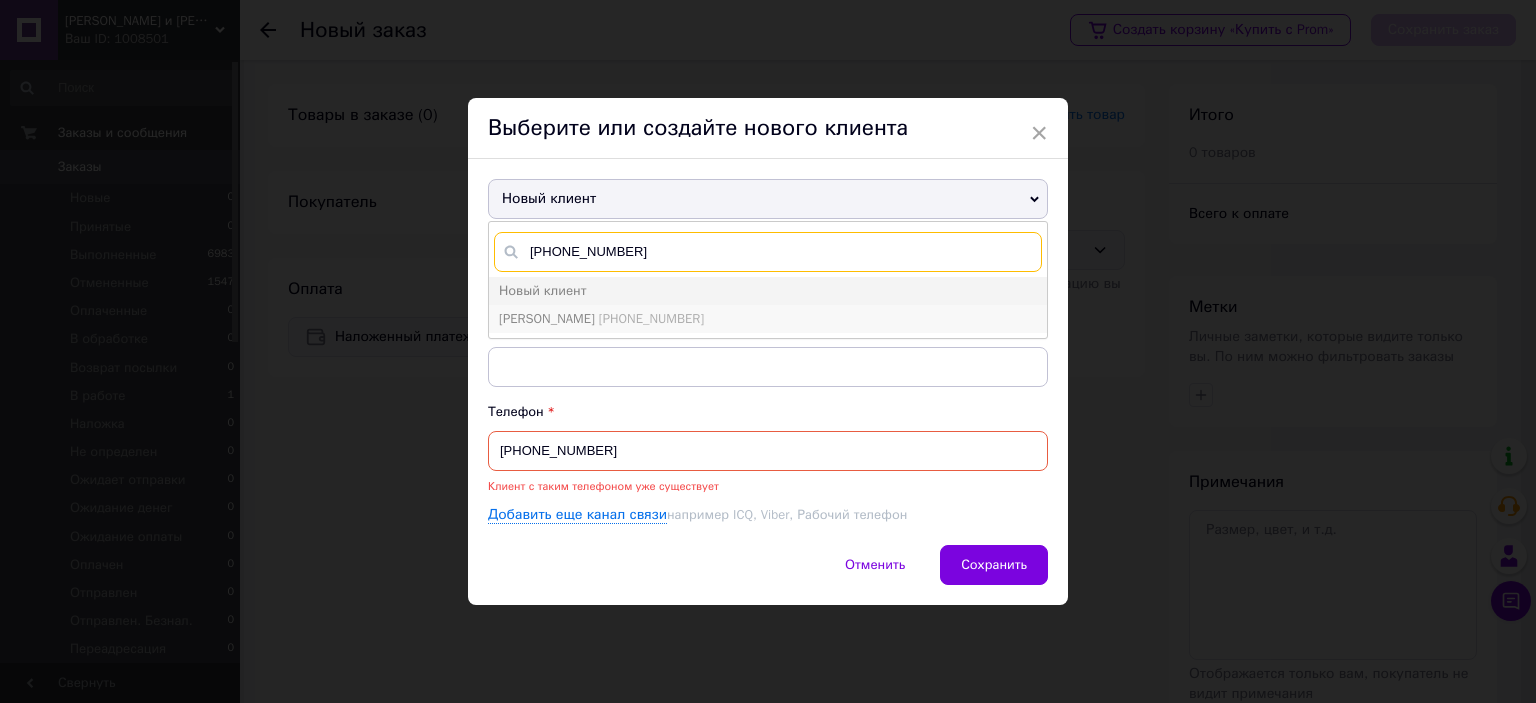 type on "+380679035535" 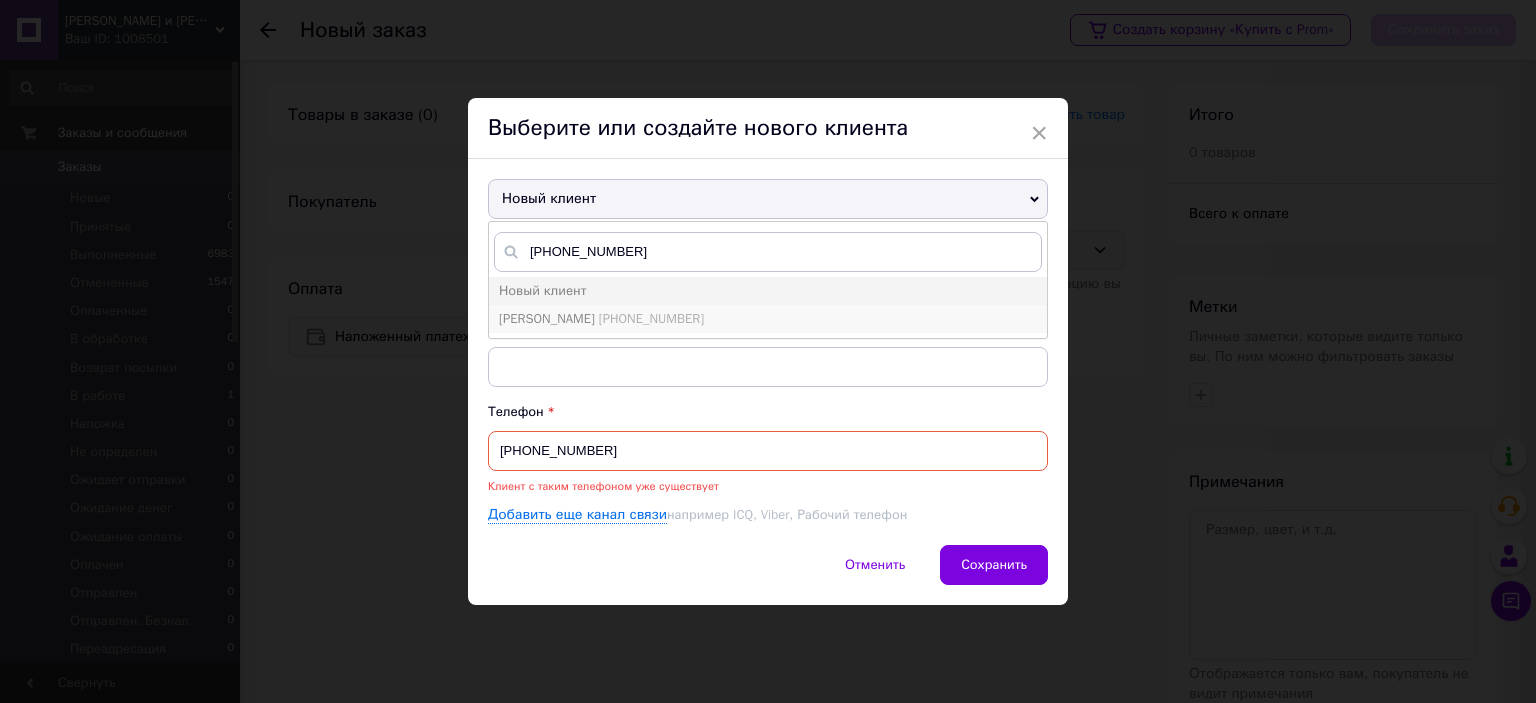click on "+380679035535" at bounding box center (651, 318) 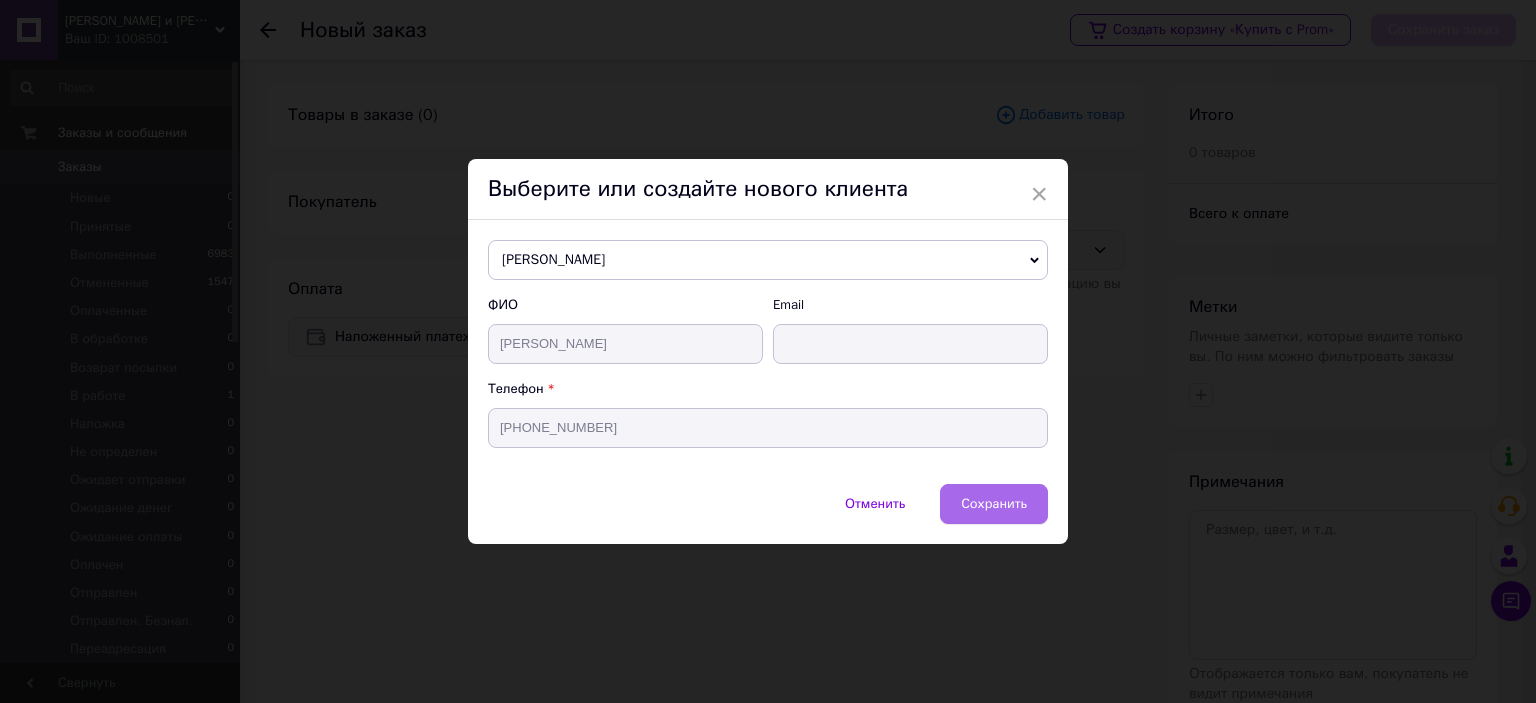 click on "Сохранить" at bounding box center [994, 503] 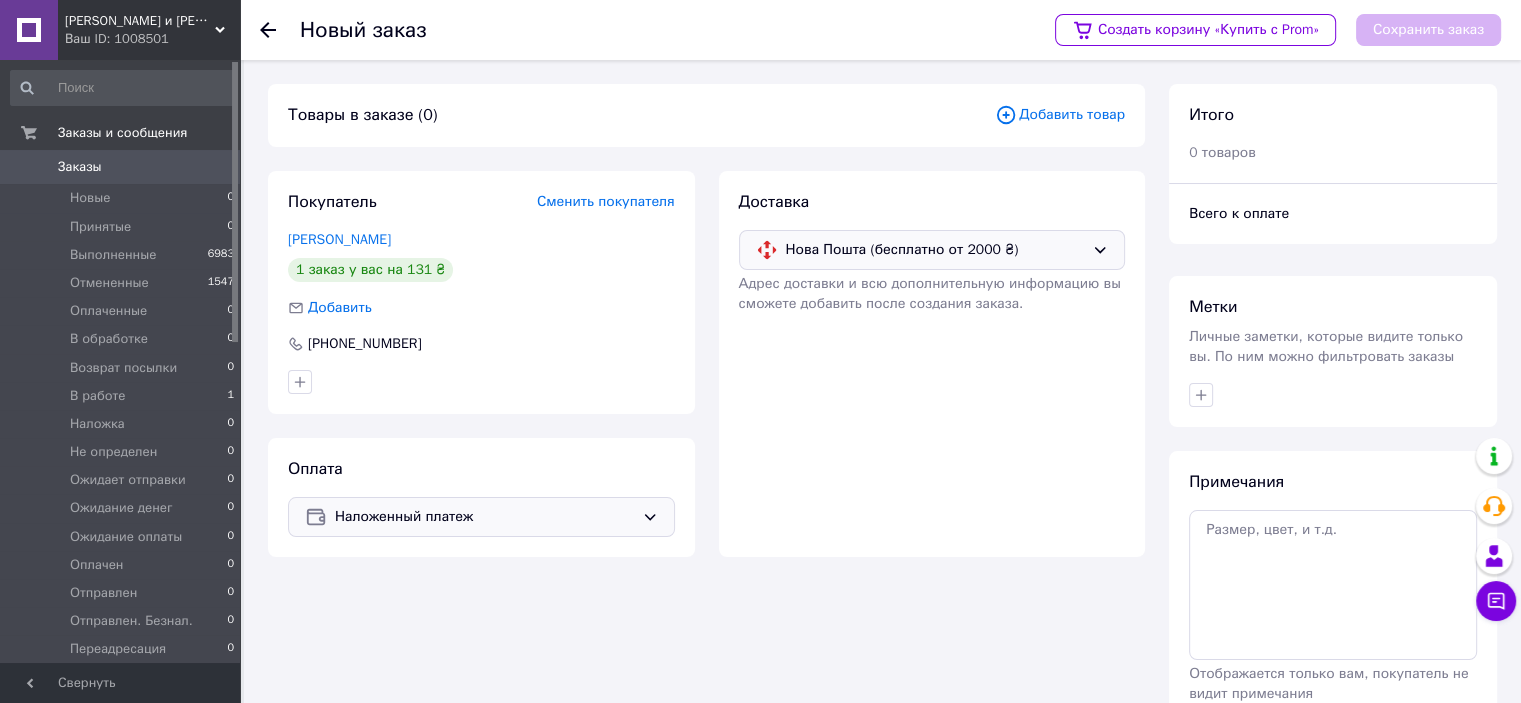 click on "Добавить товар" at bounding box center [1060, 115] 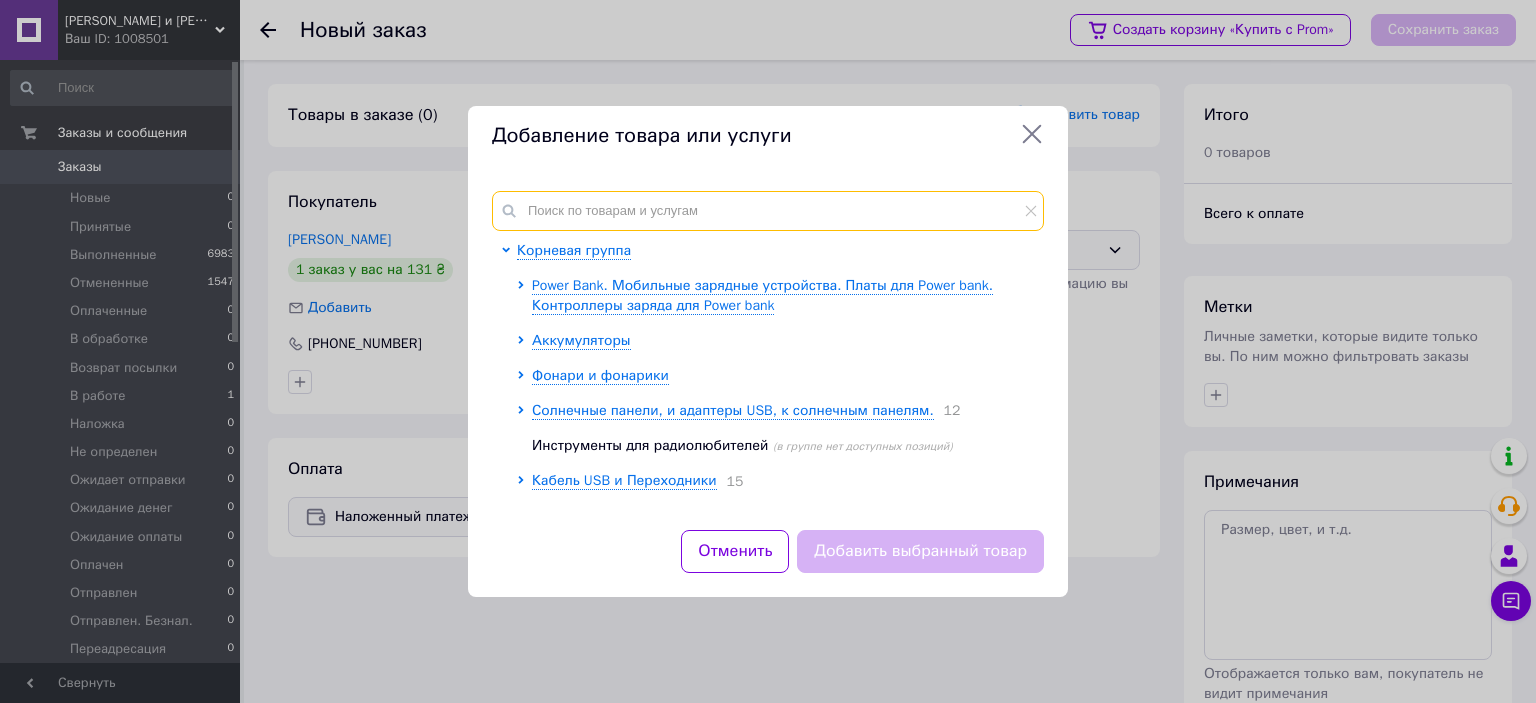 click at bounding box center [768, 211] 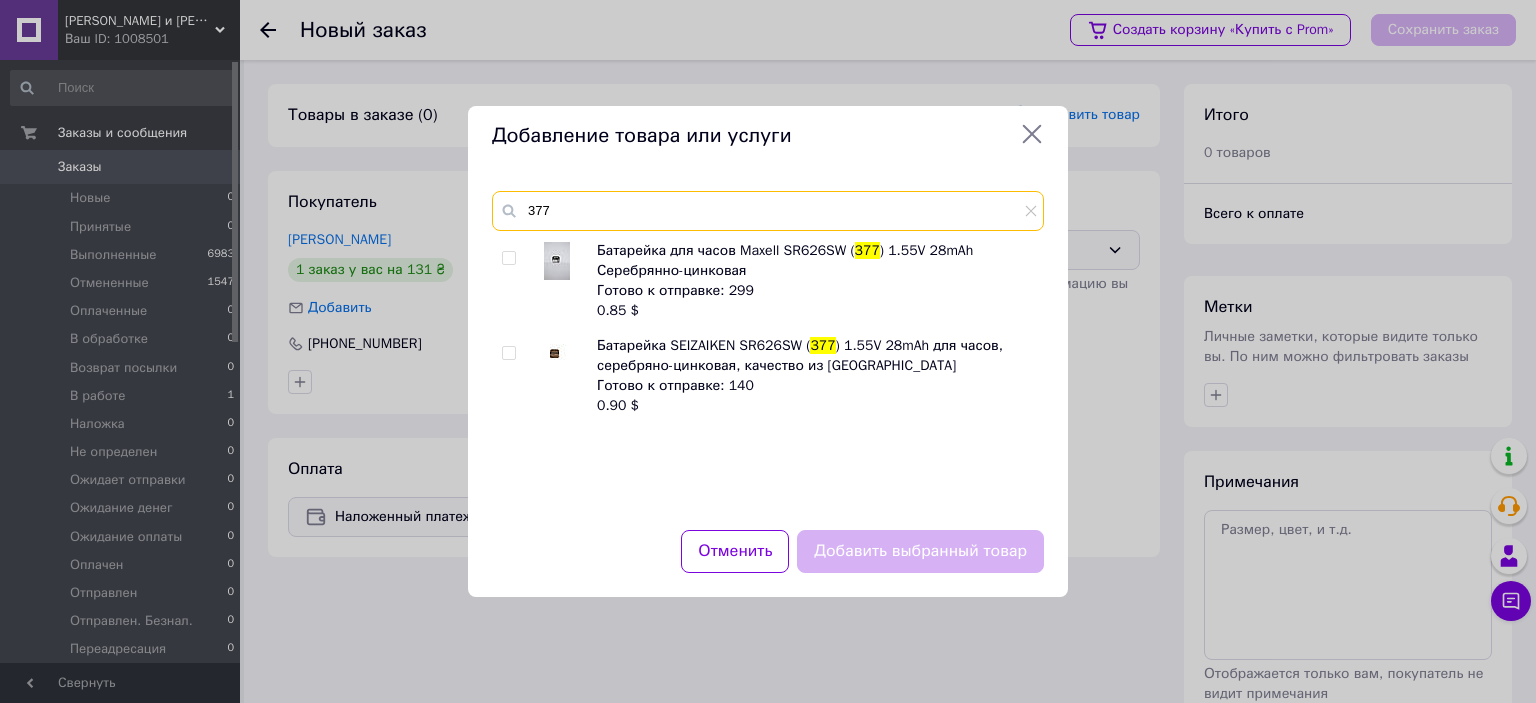 type on "377" 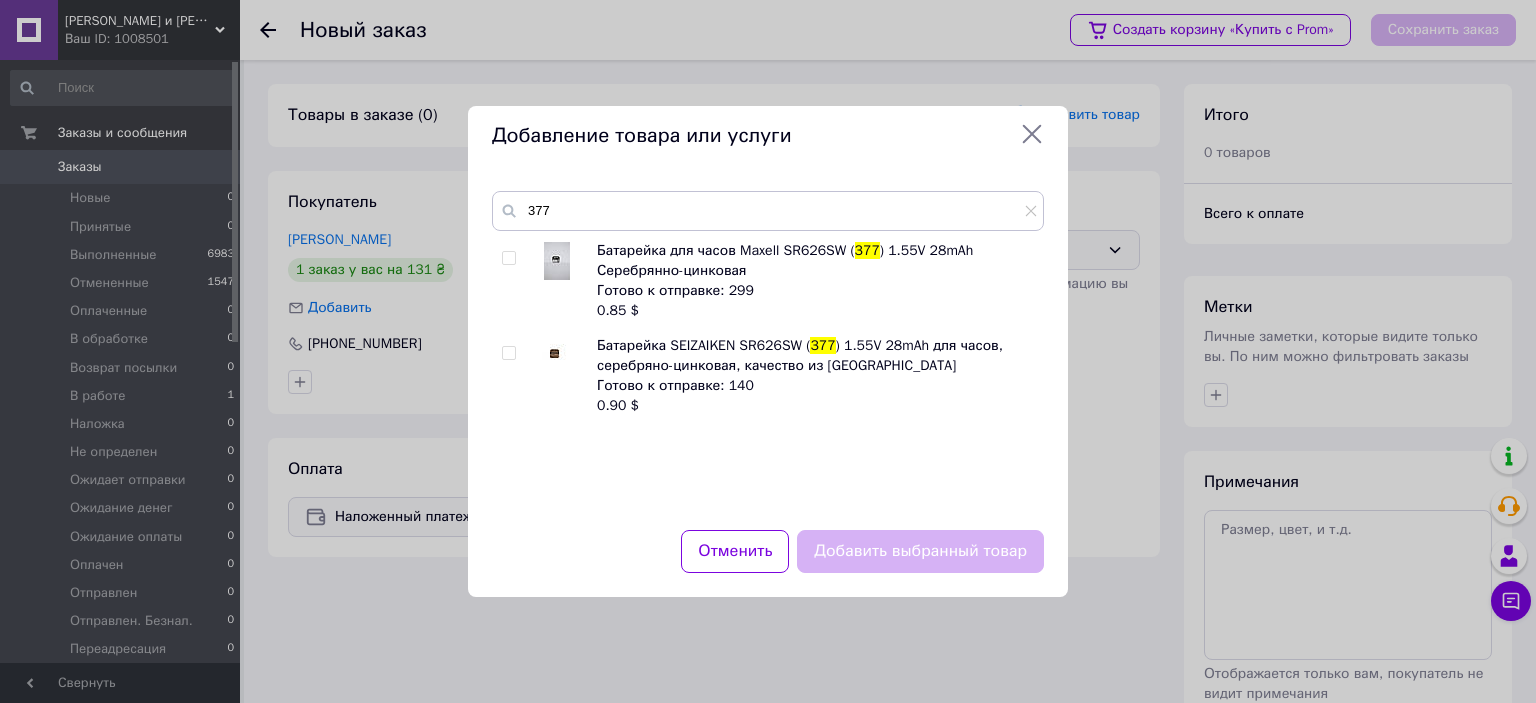 click at bounding box center (508, 258) 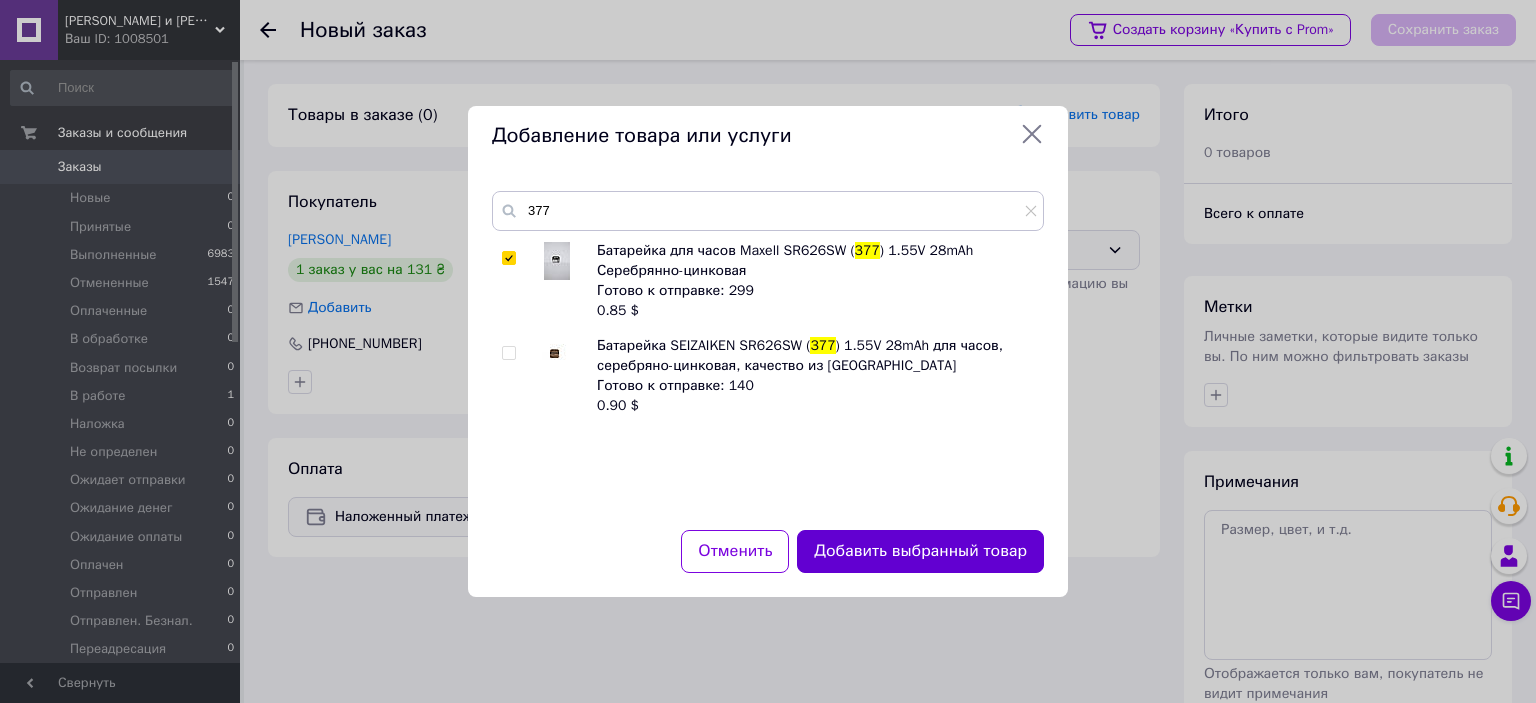 click on "Добавить выбранный товар" at bounding box center (920, 551) 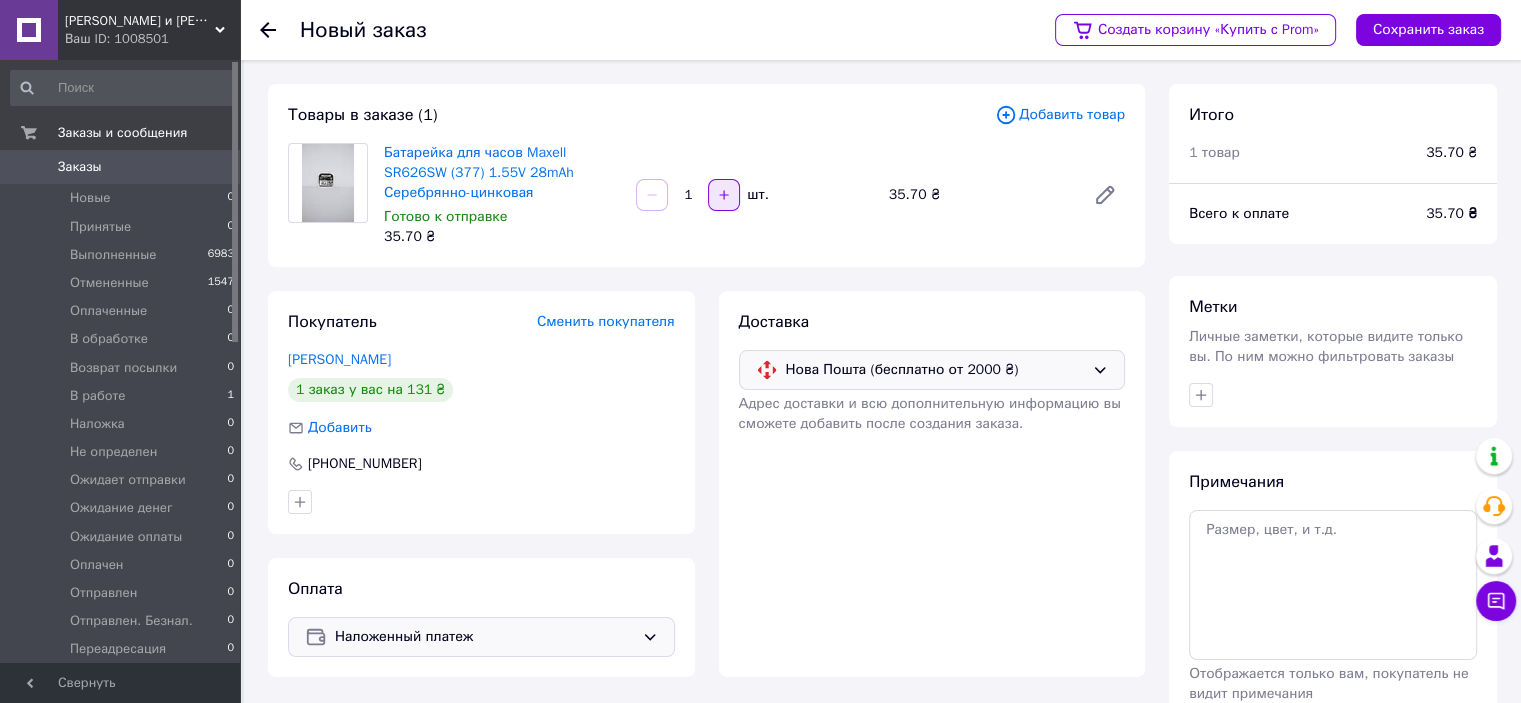 drag, startPoint x: 732, startPoint y: 190, endPoint x: 729, endPoint y: 180, distance: 10.440307 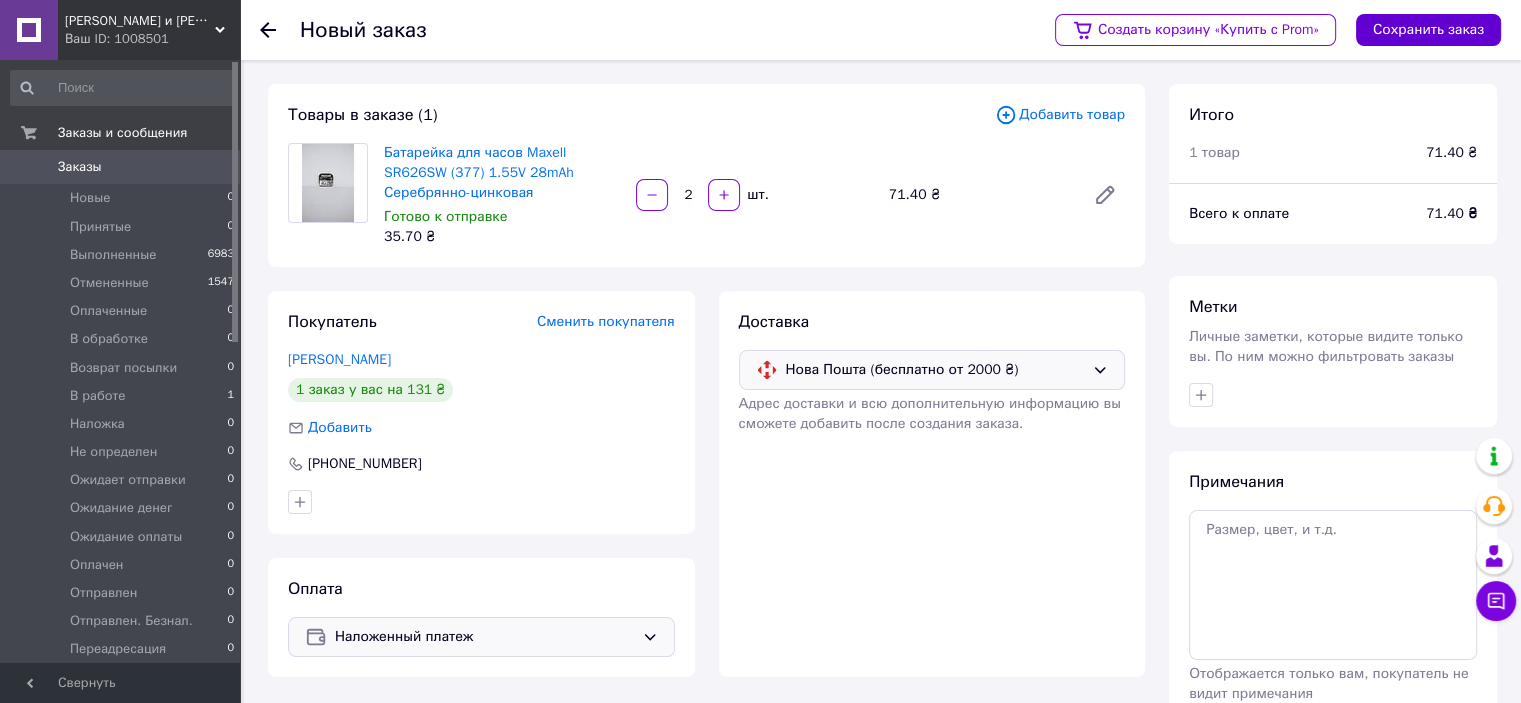 click on "Сохранить заказ" at bounding box center [1428, 30] 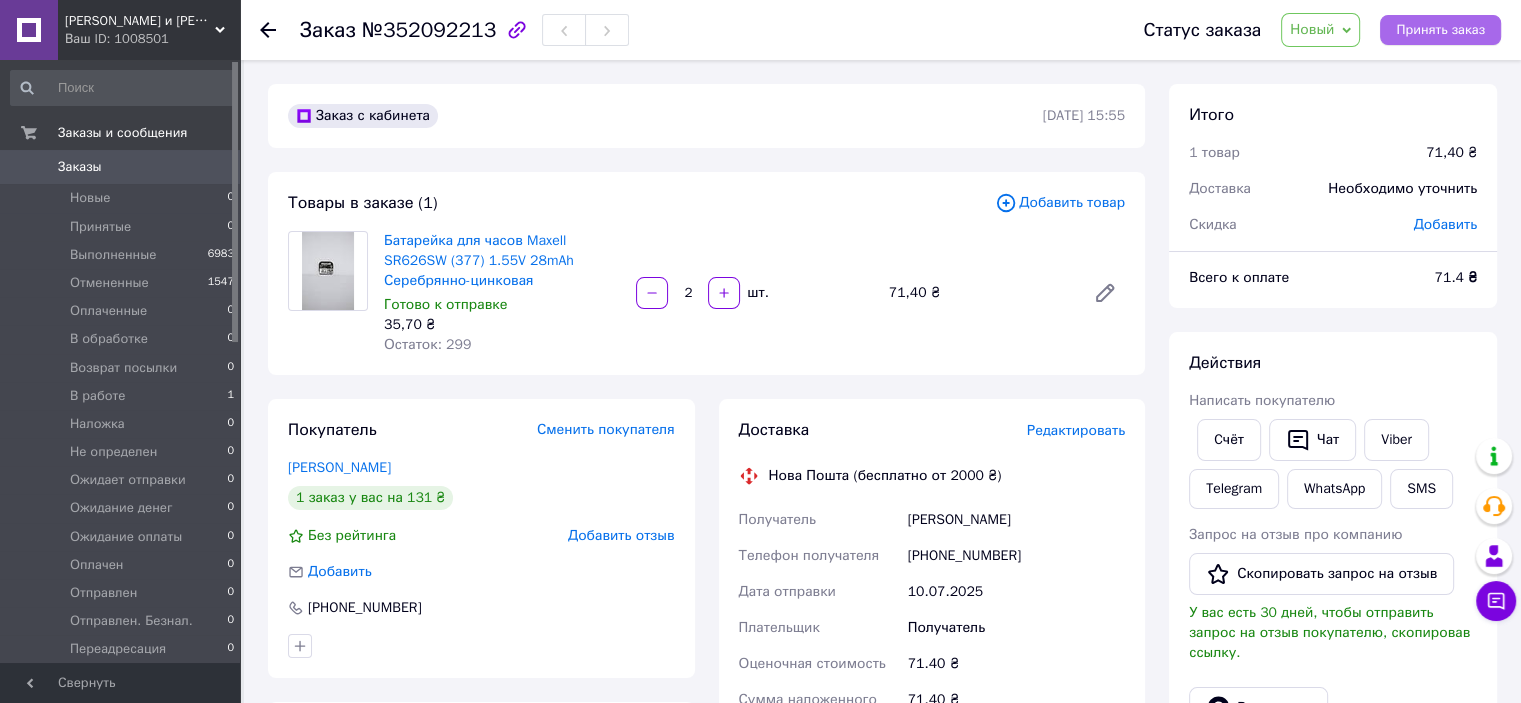 click on "Принять заказ" at bounding box center [1440, 30] 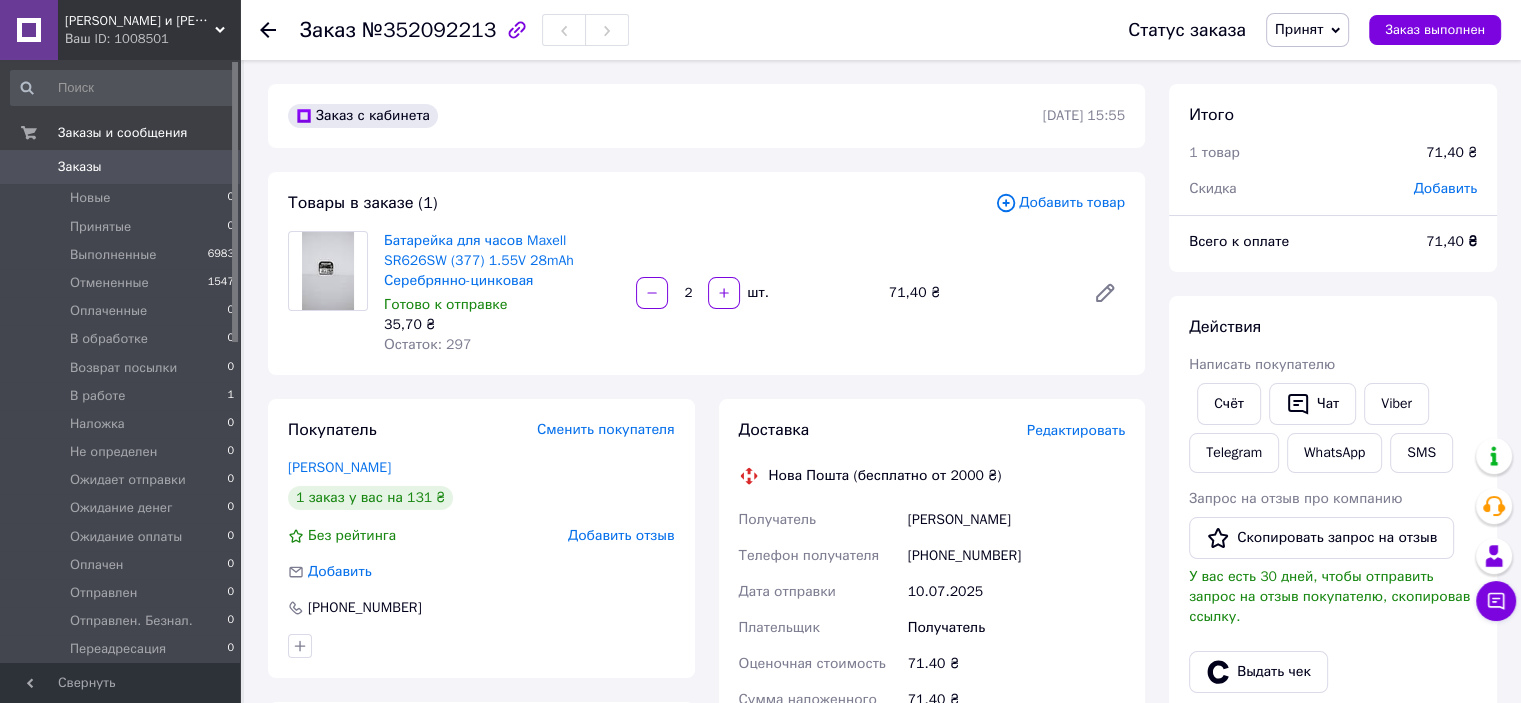 click on "Редактировать" at bounding box center [1076, 430] 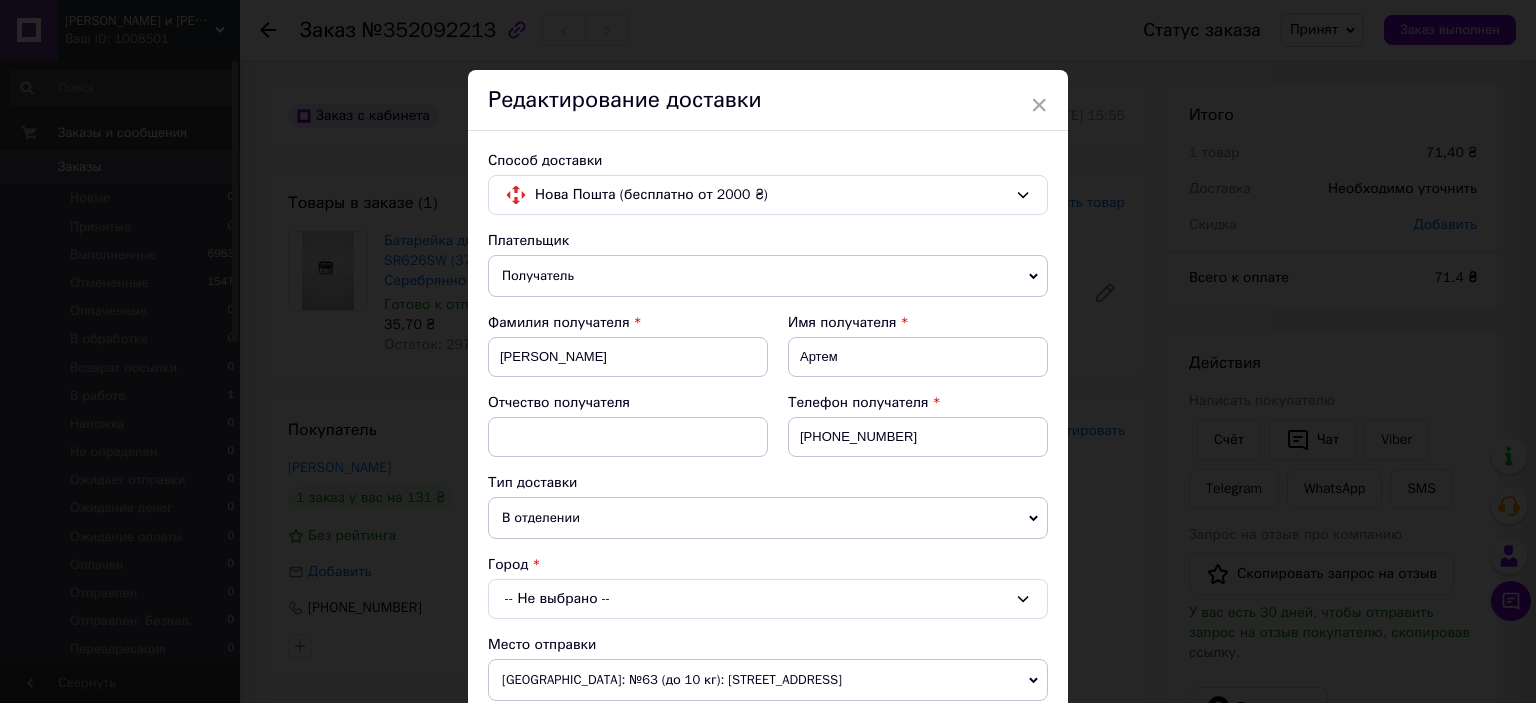 click on "-- Не выбрано --" at bounding box center (768, 599) 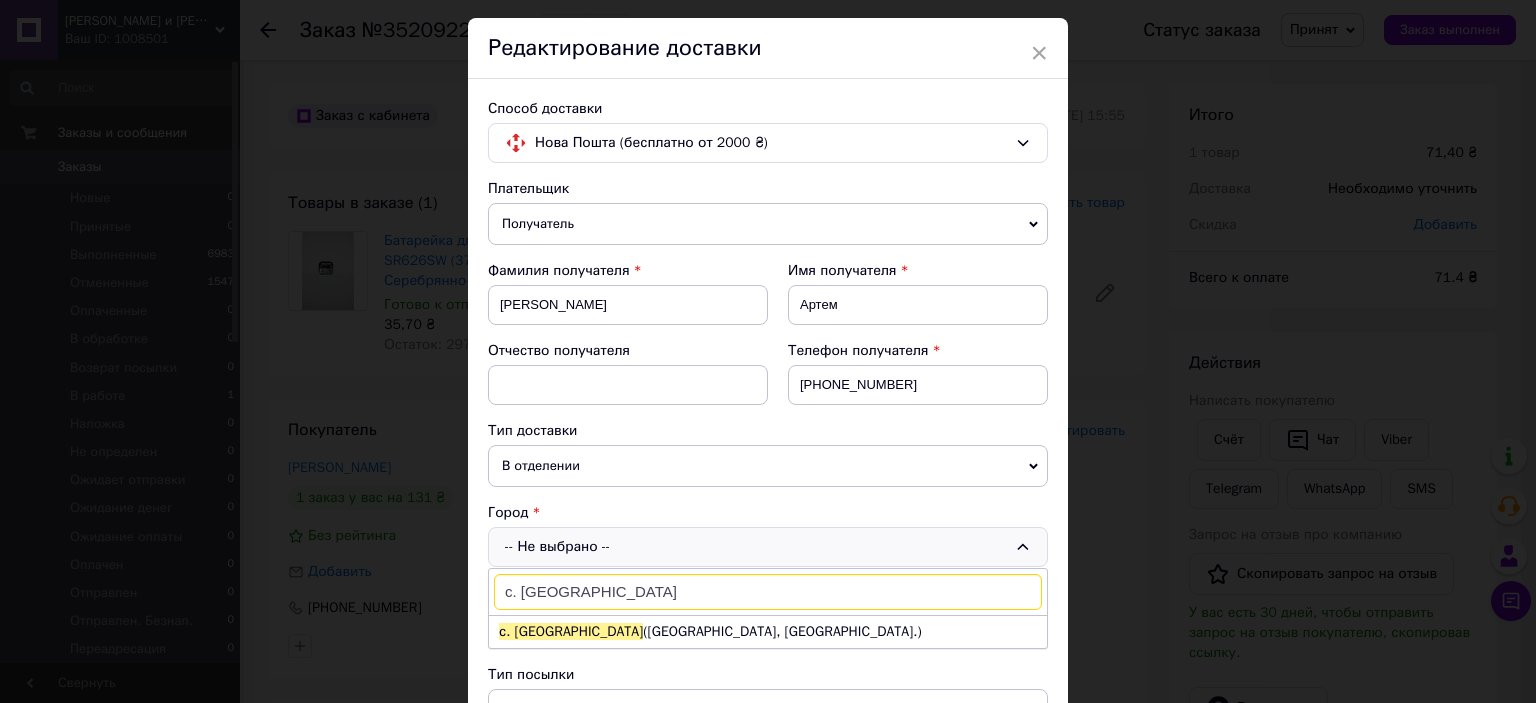 scroll, scrollTop: 200, scrollLeft: 0, axis: vertical 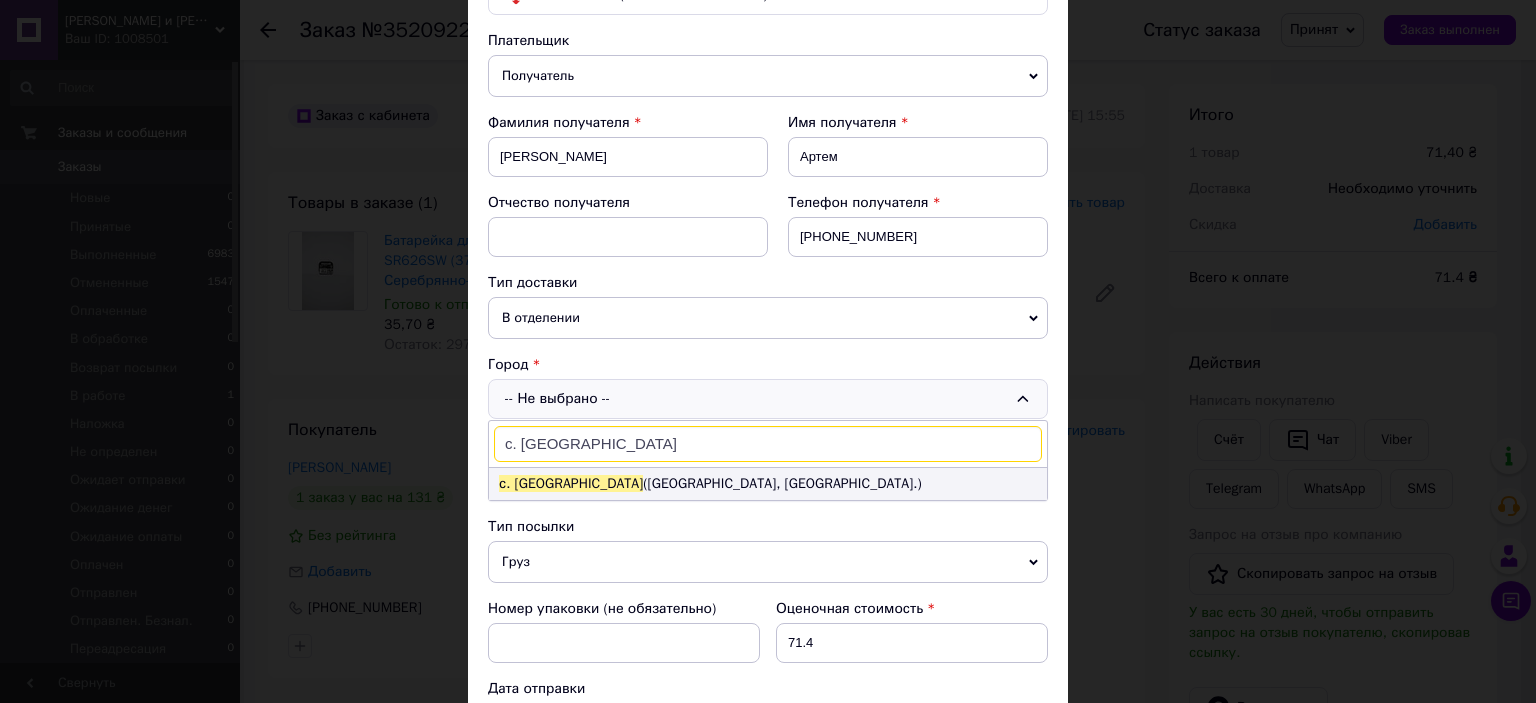type on "с. Княжичи" 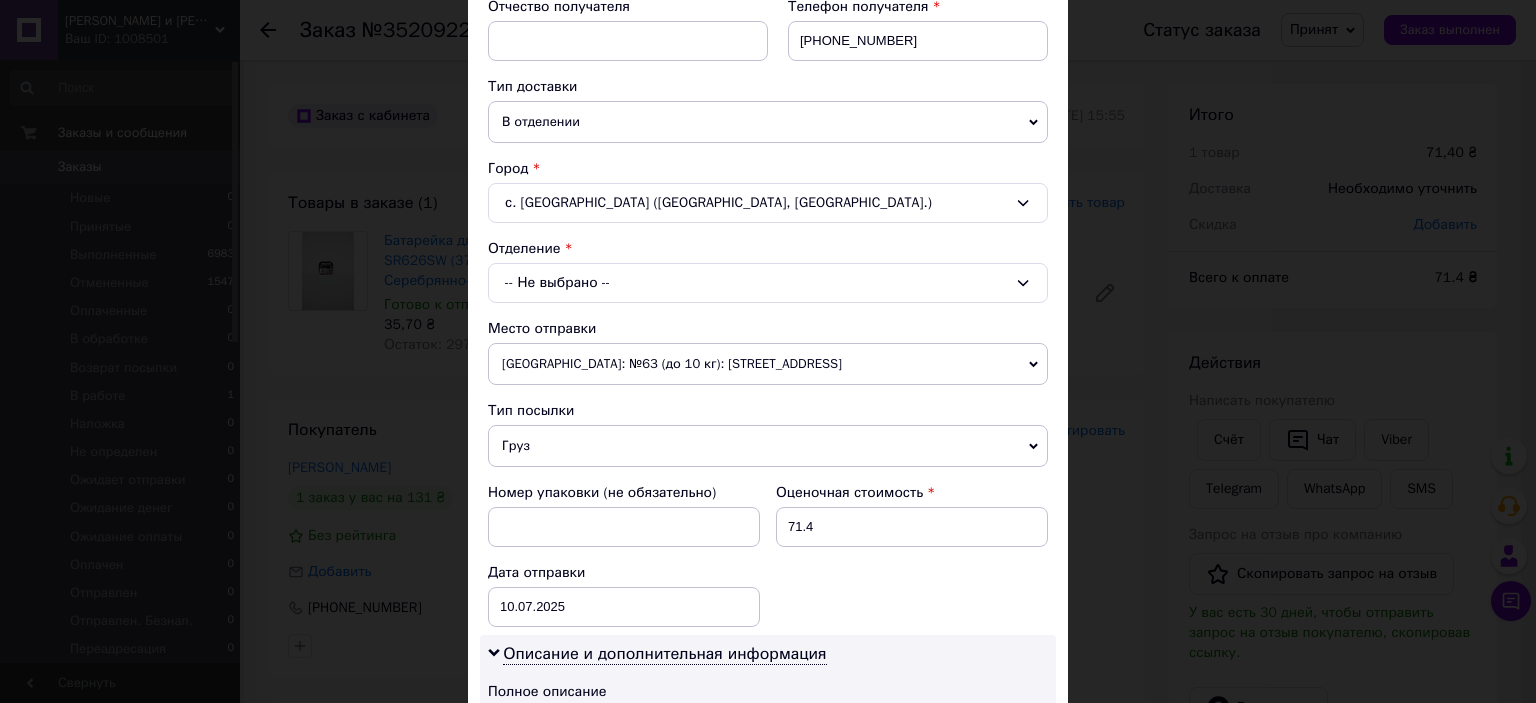 scroll, scrollTop: 400, scrollLeft: 0, axis: vertical 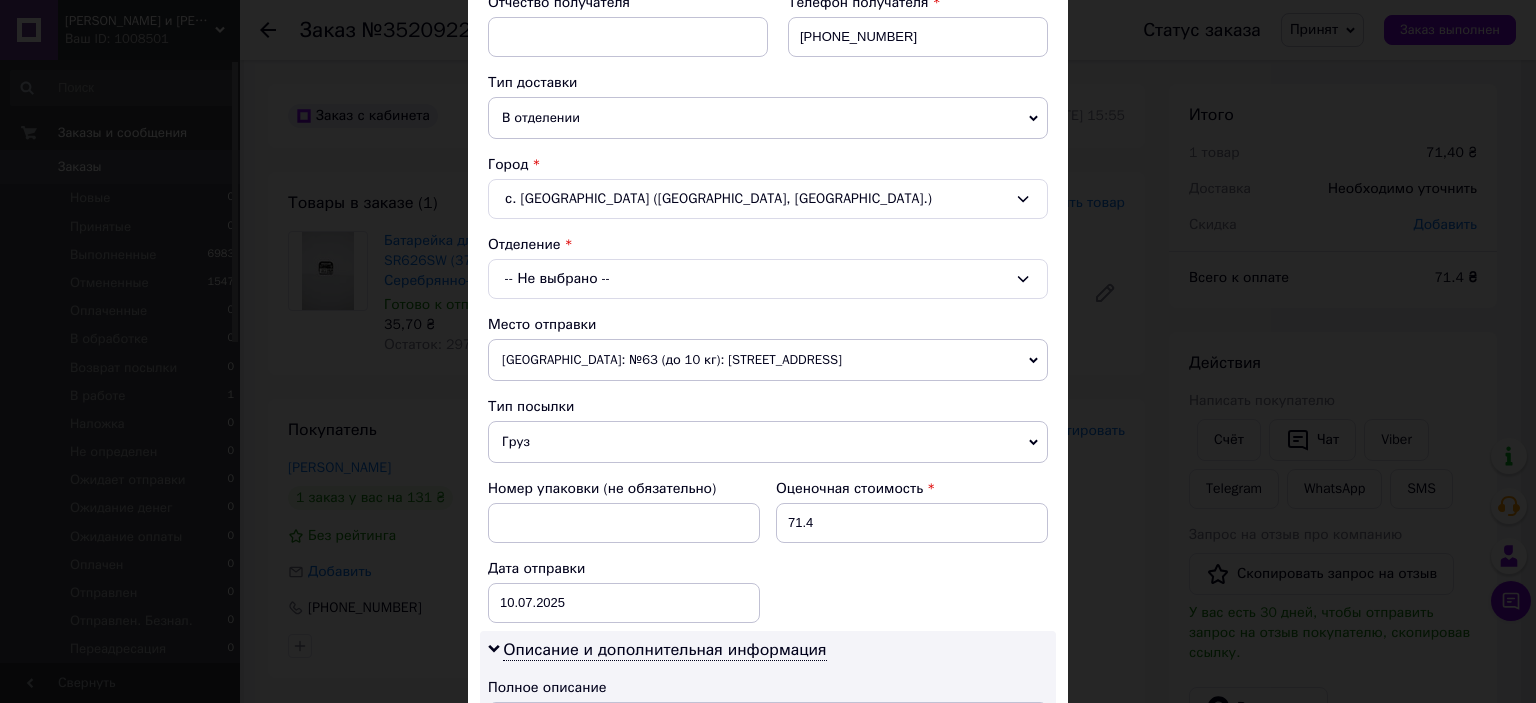 click on "-- Не выбрано --" at bounding box center [768, 279] 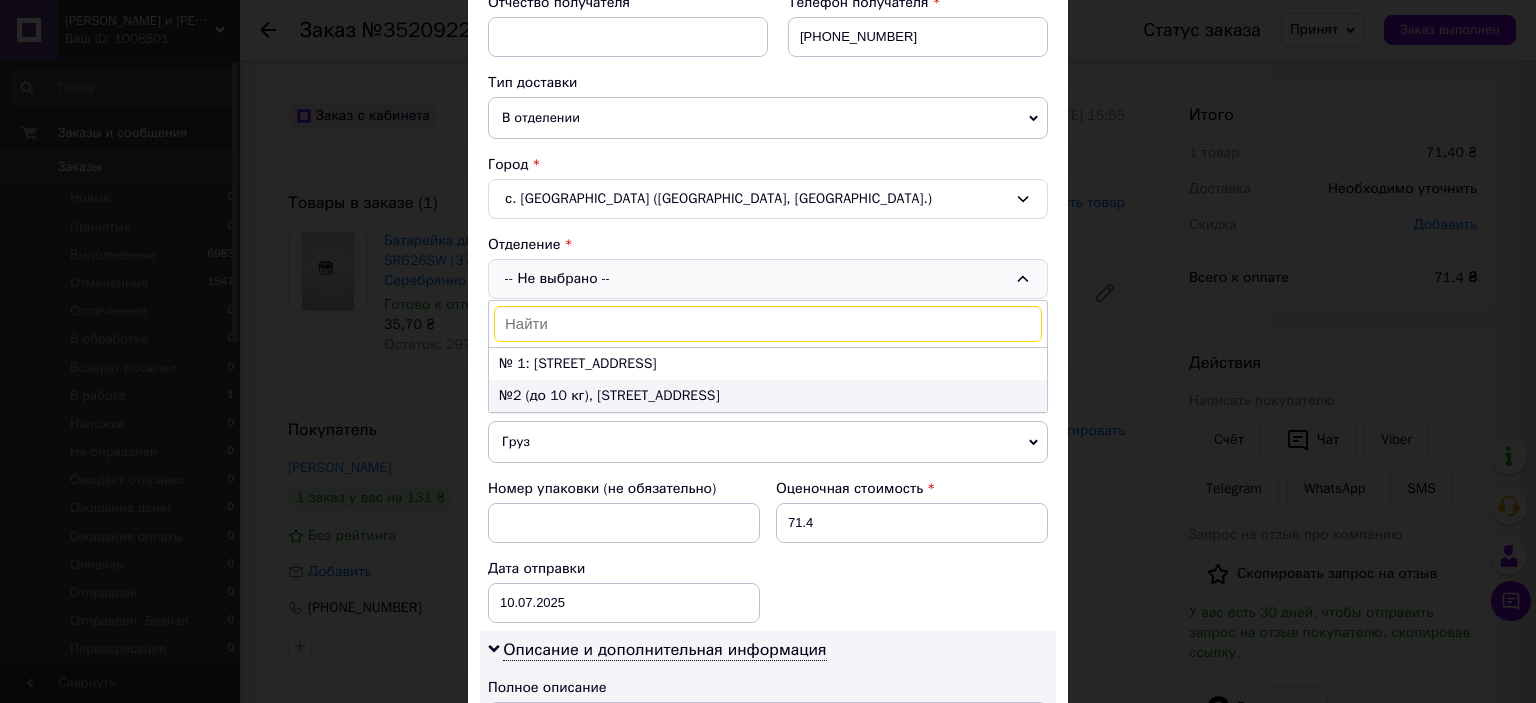 click on "№2 (до 10 кг), ул. Свободы, 26" at bounding box center (768, 396) 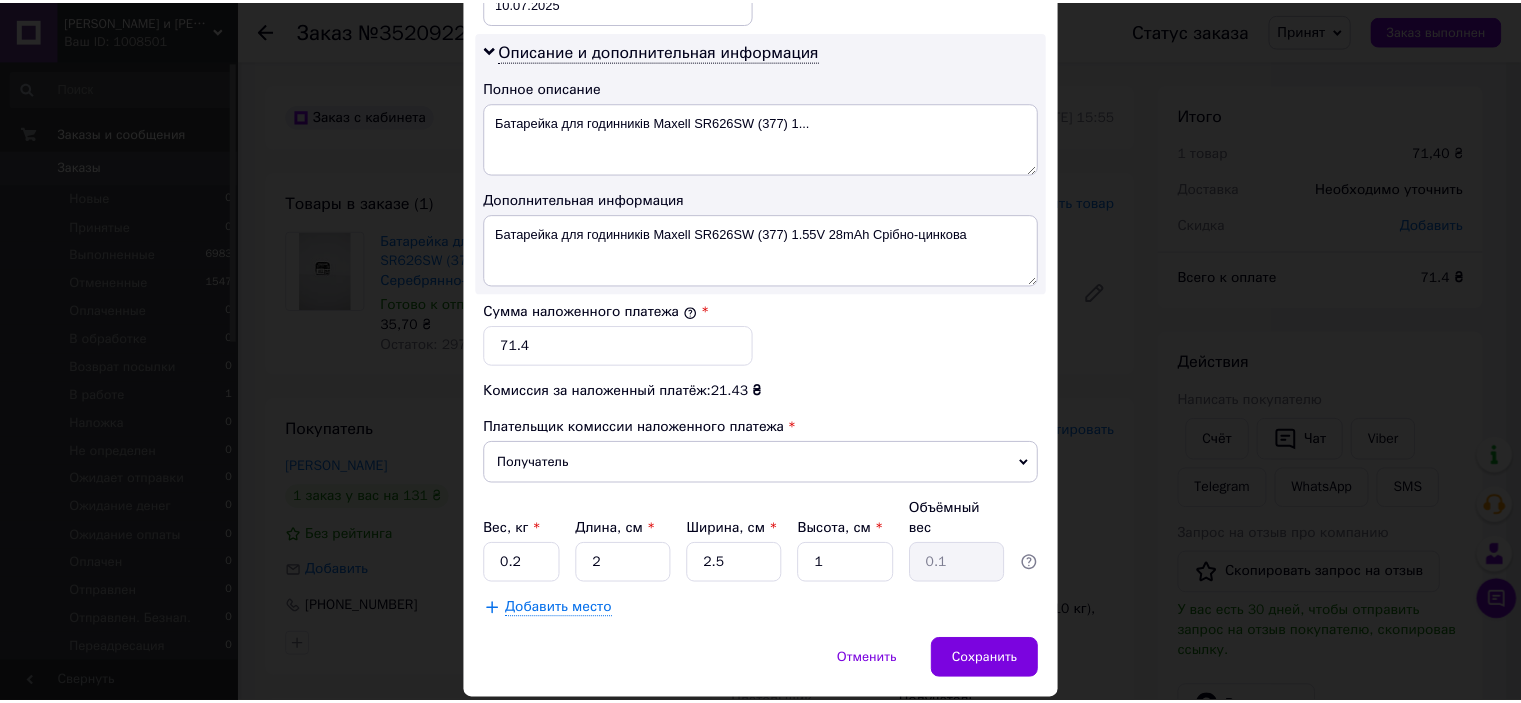 scroll, scrollTop: 1040, scrollLeft: 0, axis: vertical 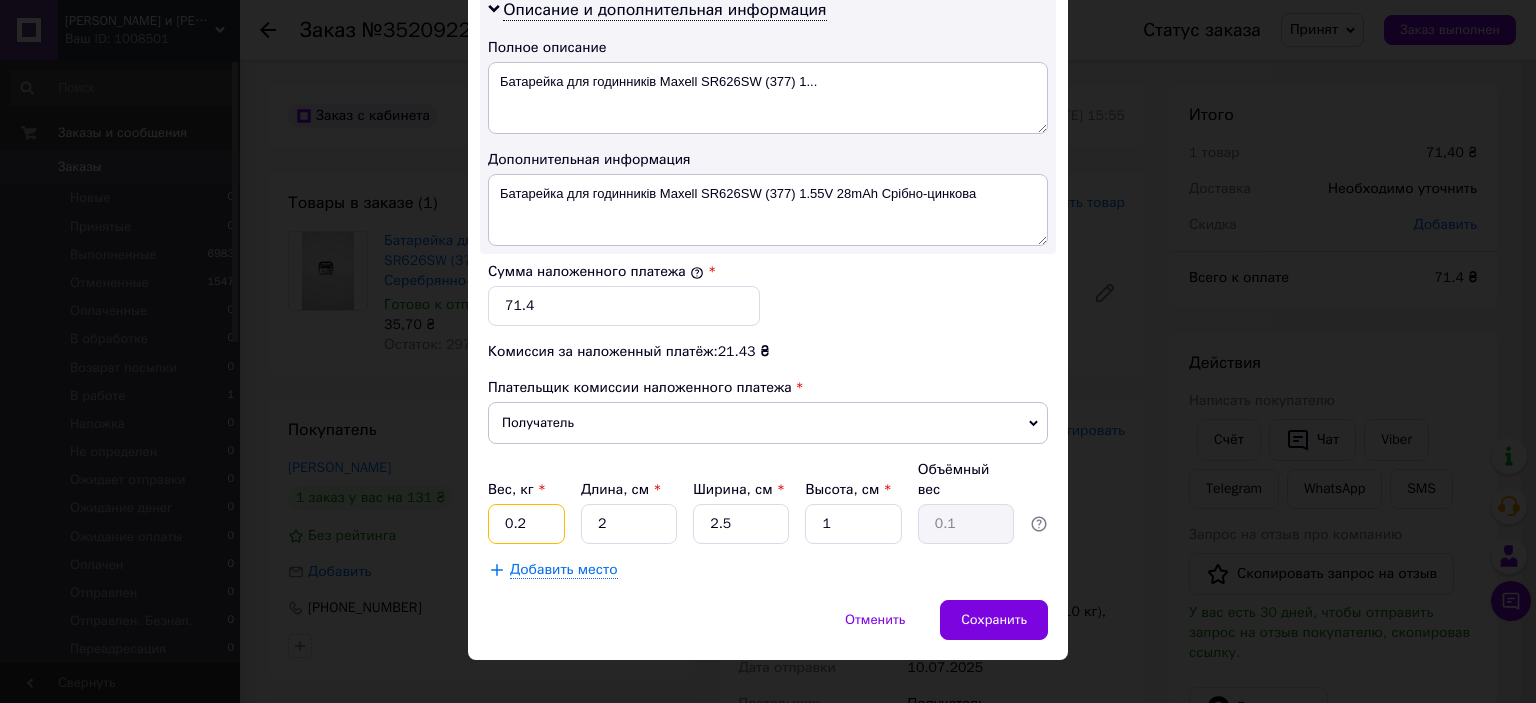 click on "0.2" at bounding box center (526, 524) 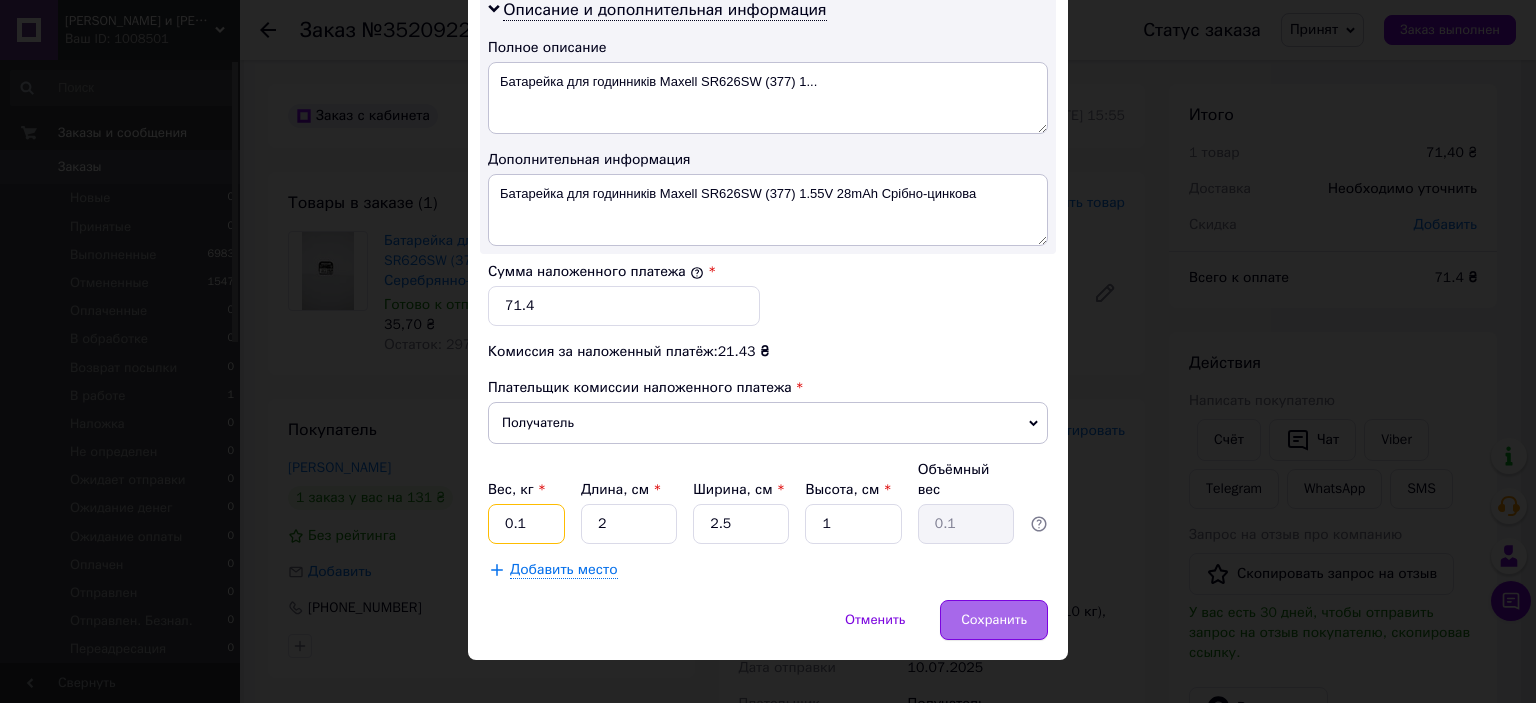type on "0.1" 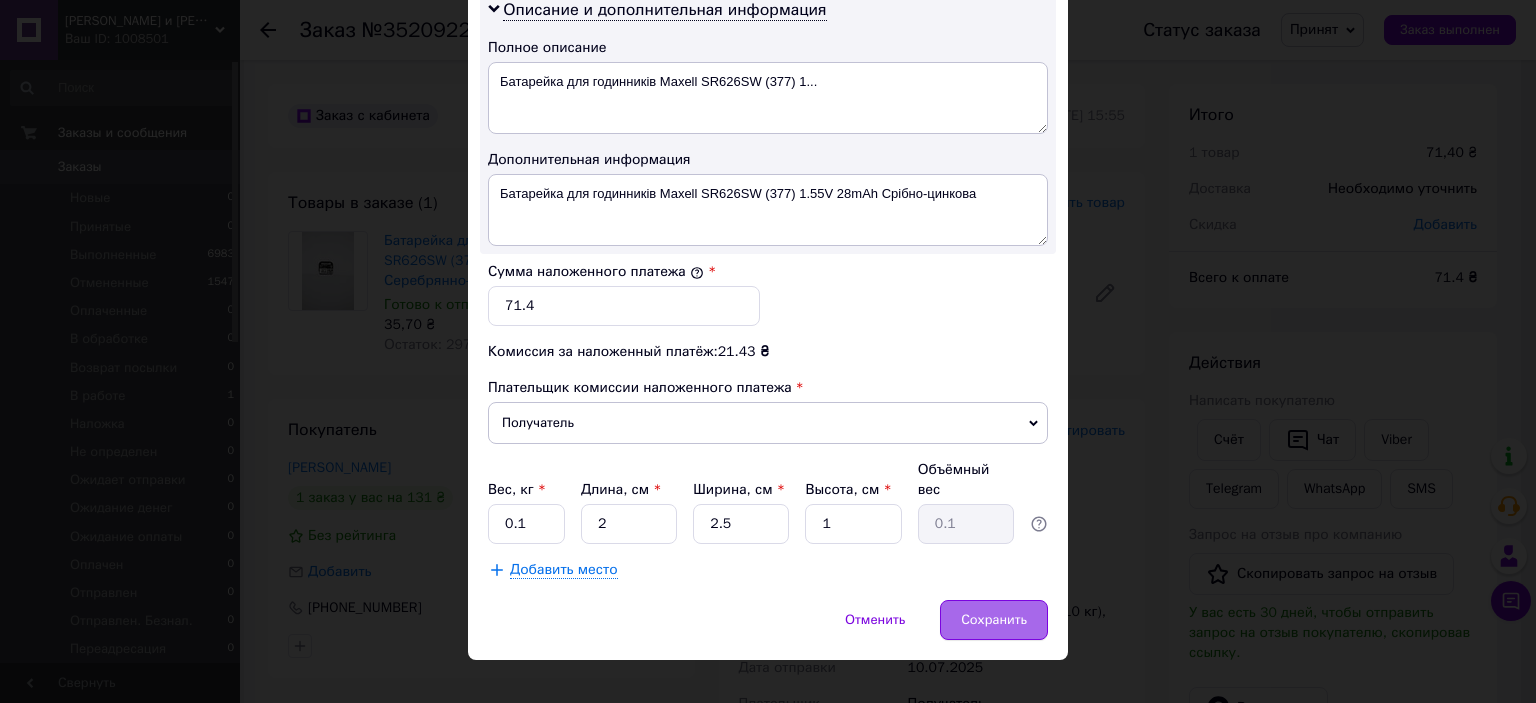 click on "Сохранить" at bounding box center (994, 620) 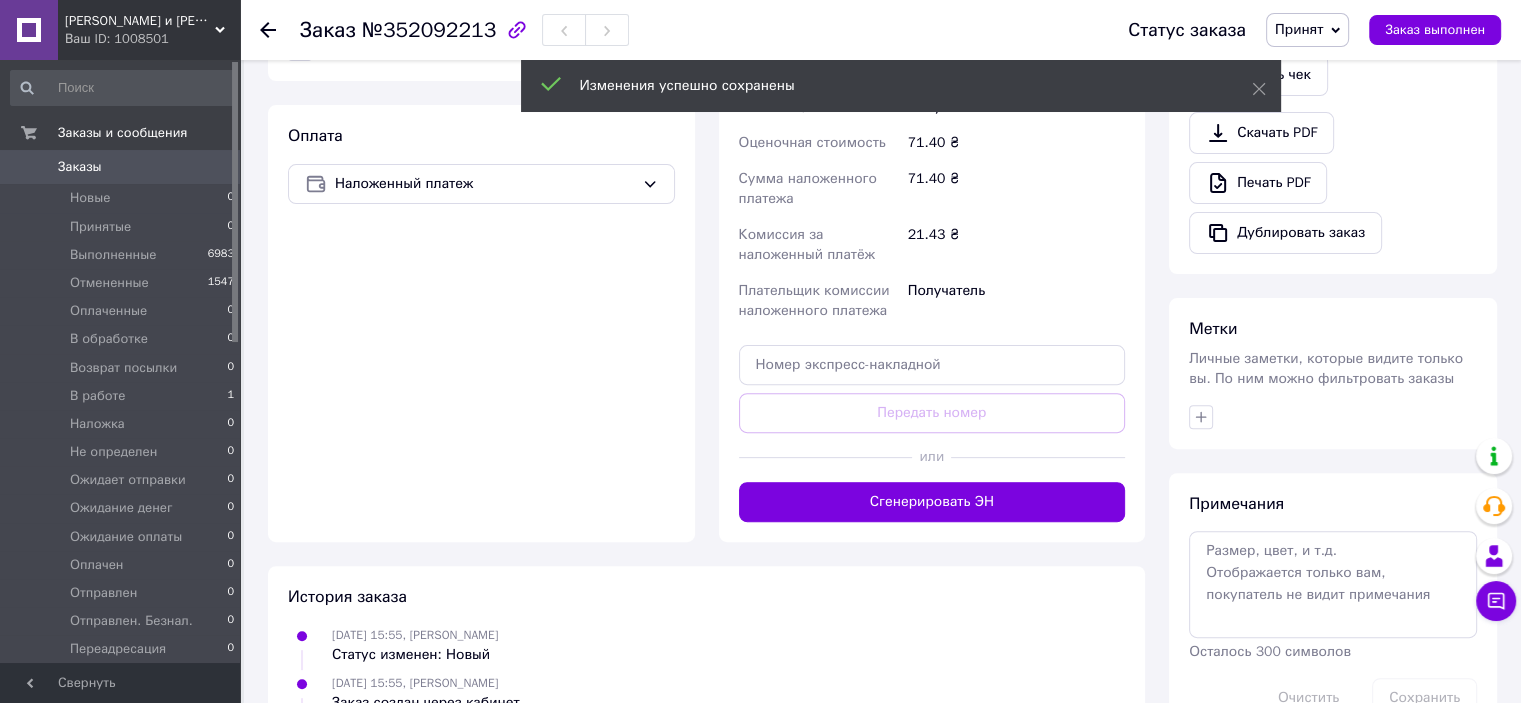 scroll, scrollTop: 600, scrollLeft: 0, axis: vertical 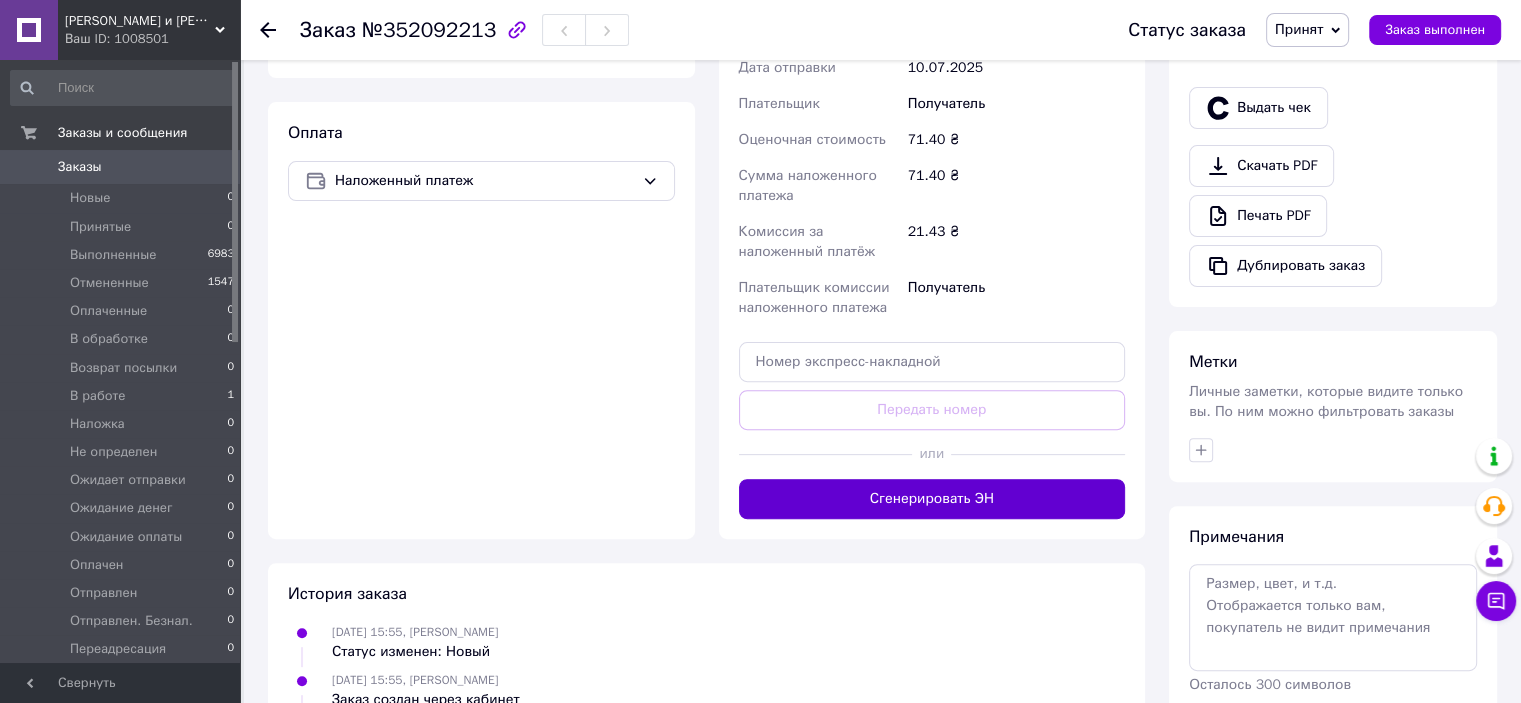click on "Сгенерировать ЭН" at bounding box center [932, 499] 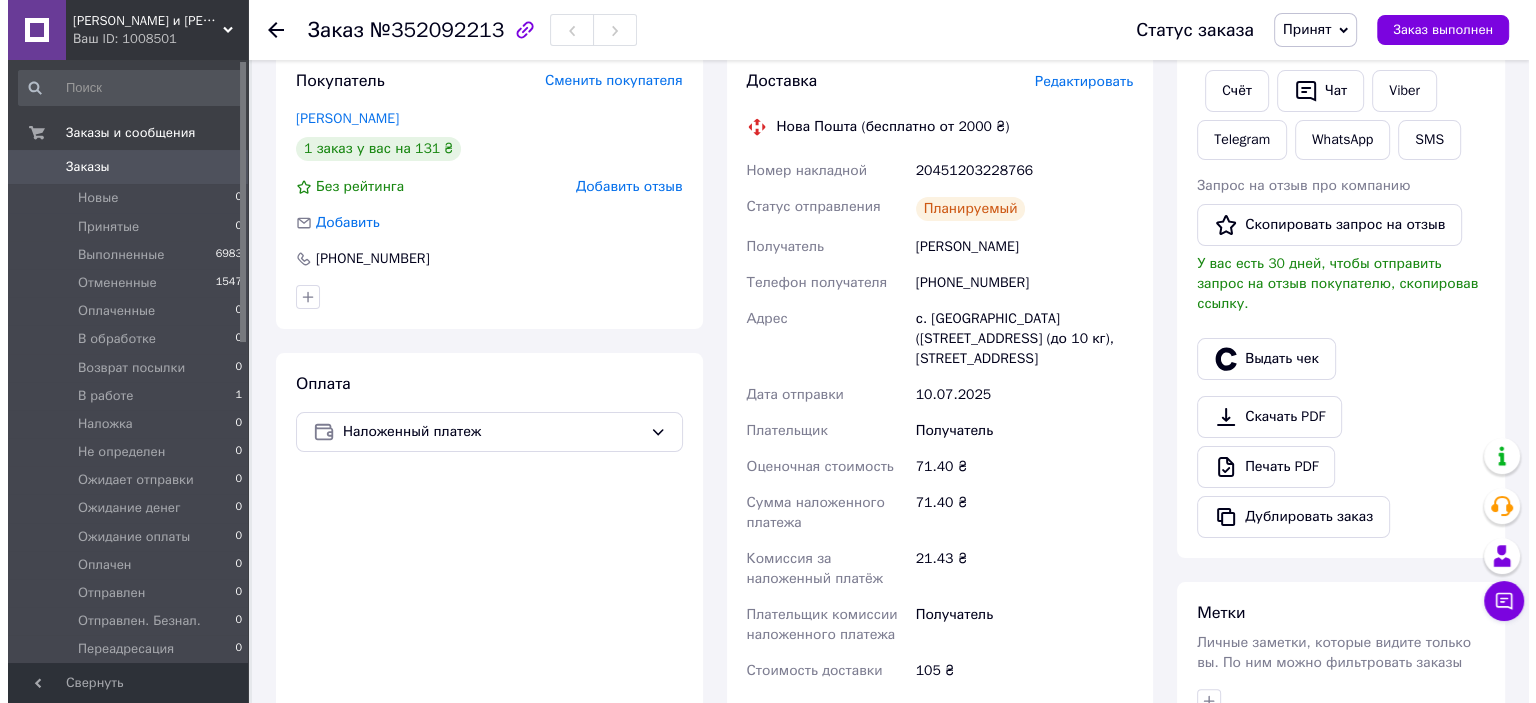 scroll, scrollTop: 300, scrollLeft: 0, axis: vertical 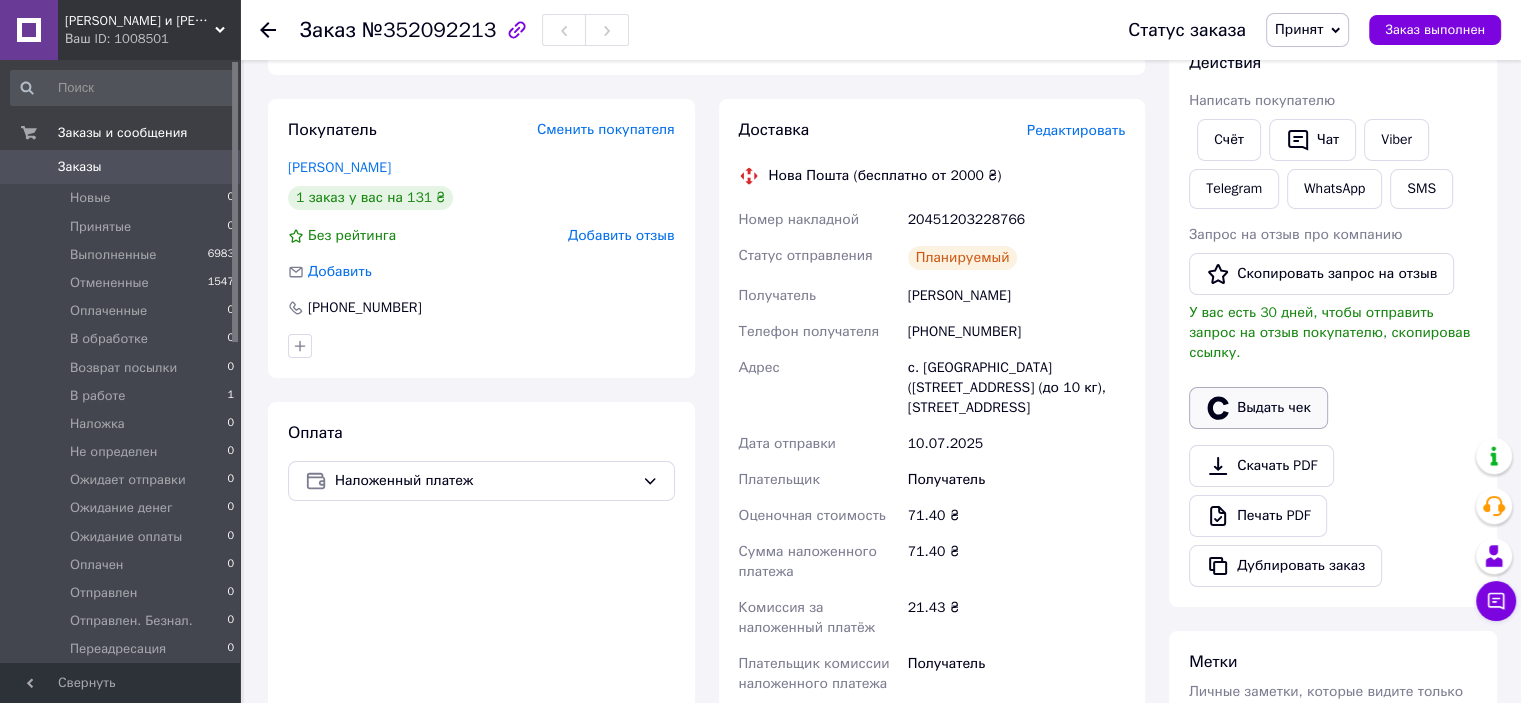 click on "Выдать чек" at bounding box center (1258, 408) 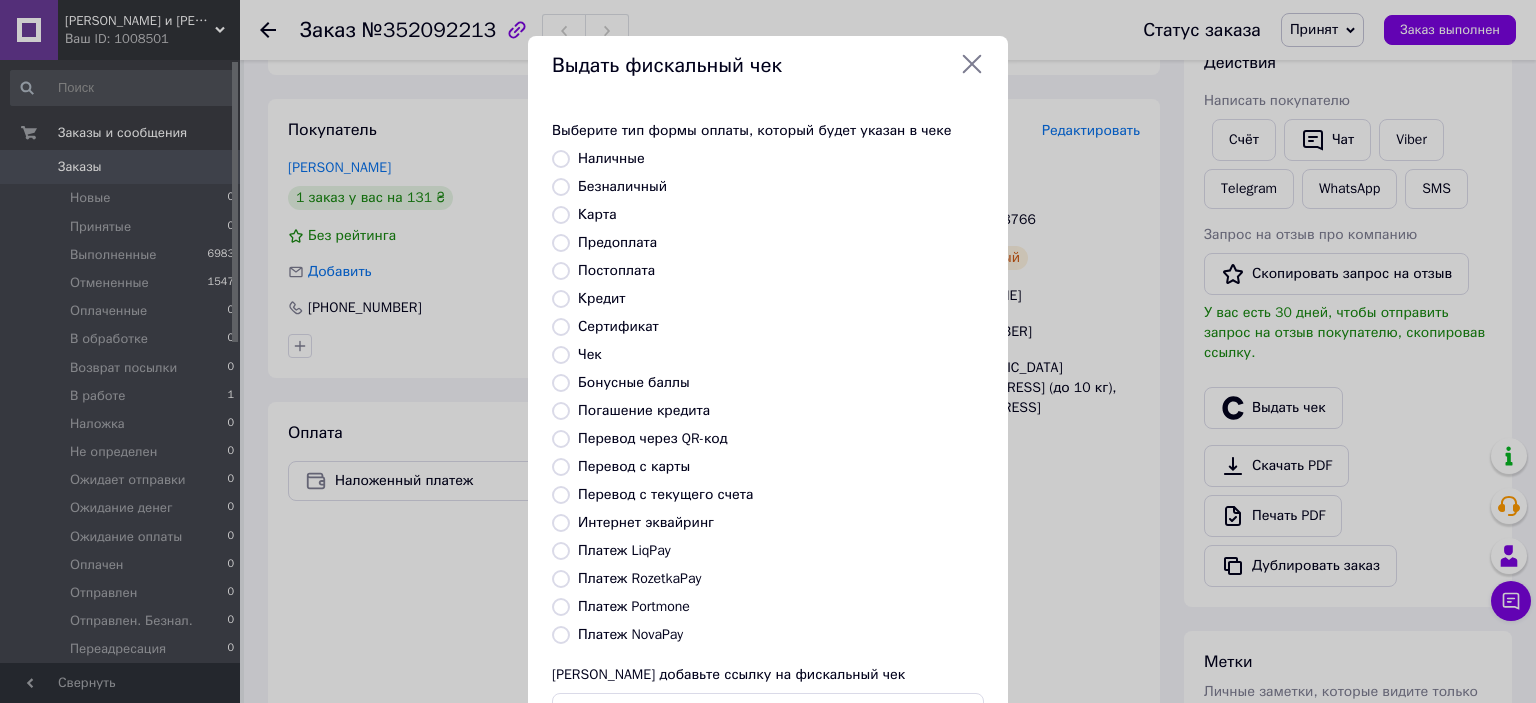 click on "Платеж NovaPay" at bounding box center (561, 635) 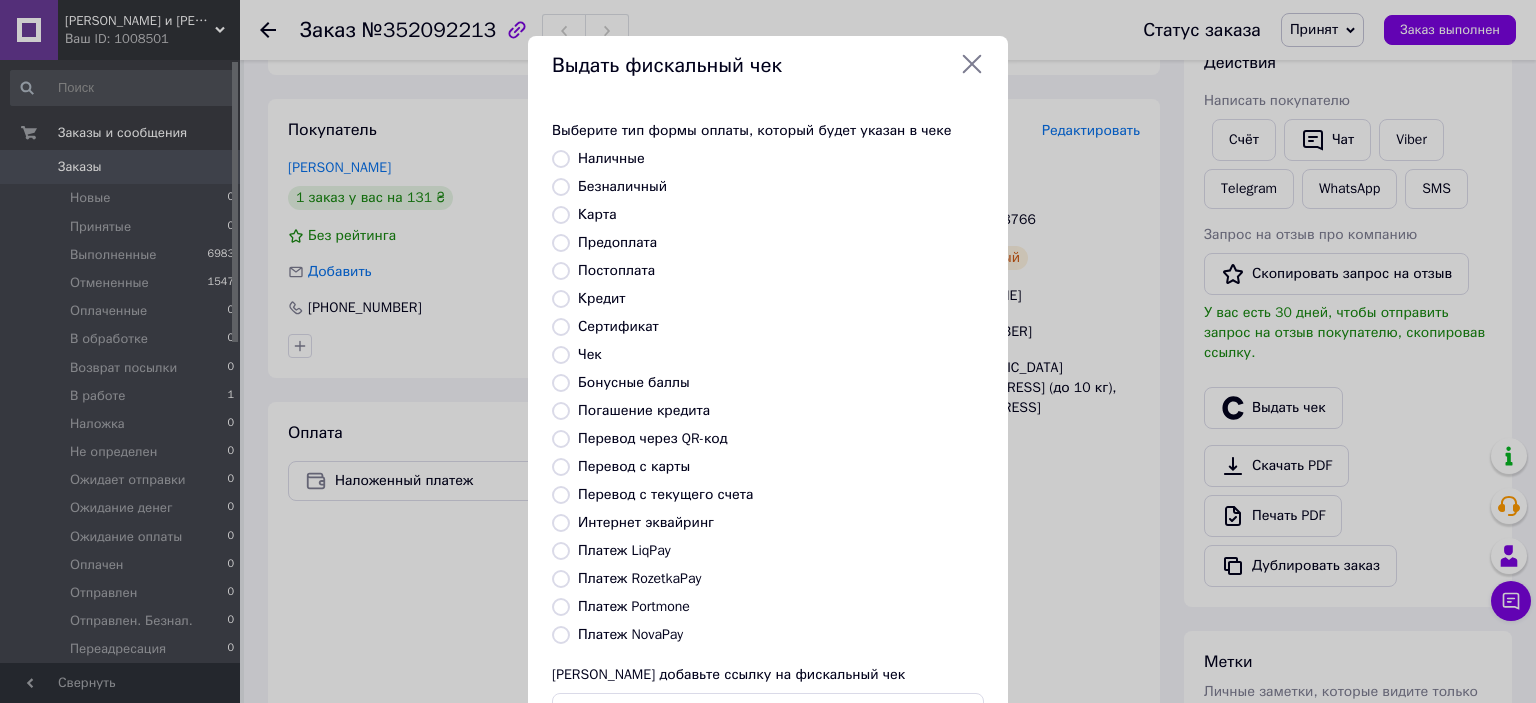 radio on "true" 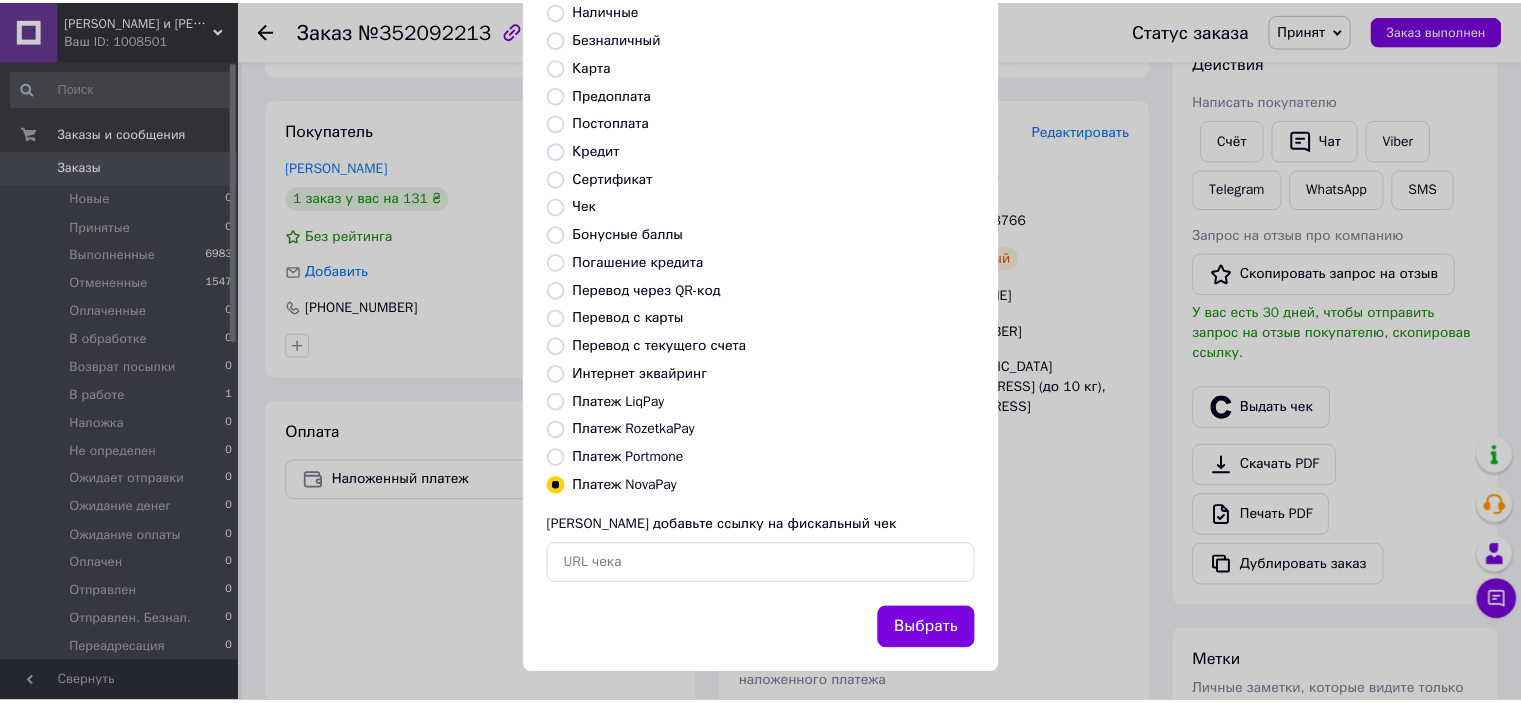 scroll, scrollTop: 155, scrollLeft: 0, axis: vertical 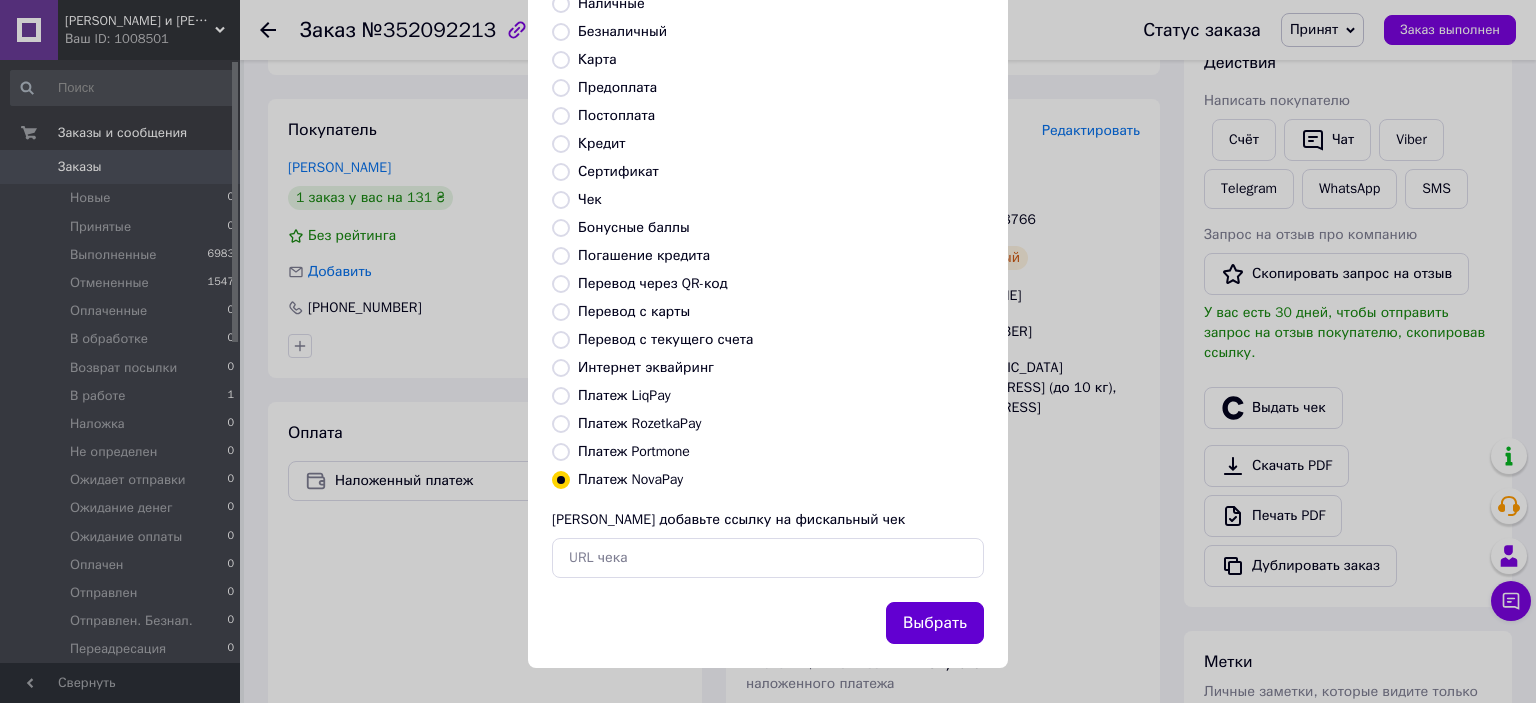click on "Выбрать" at bounding box center (935, 623) 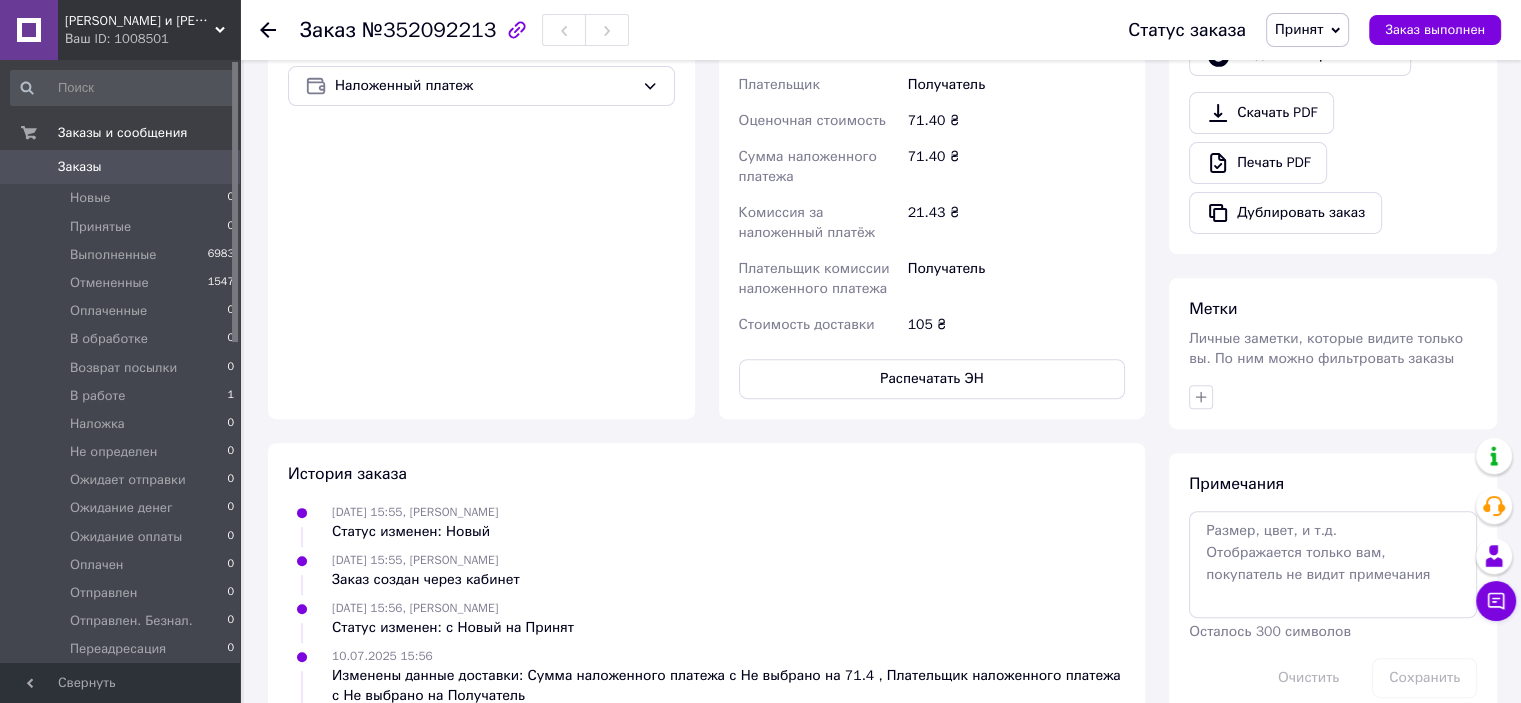 scroll, scrollTop: 700, scrollLeft: 0, axis: vertical 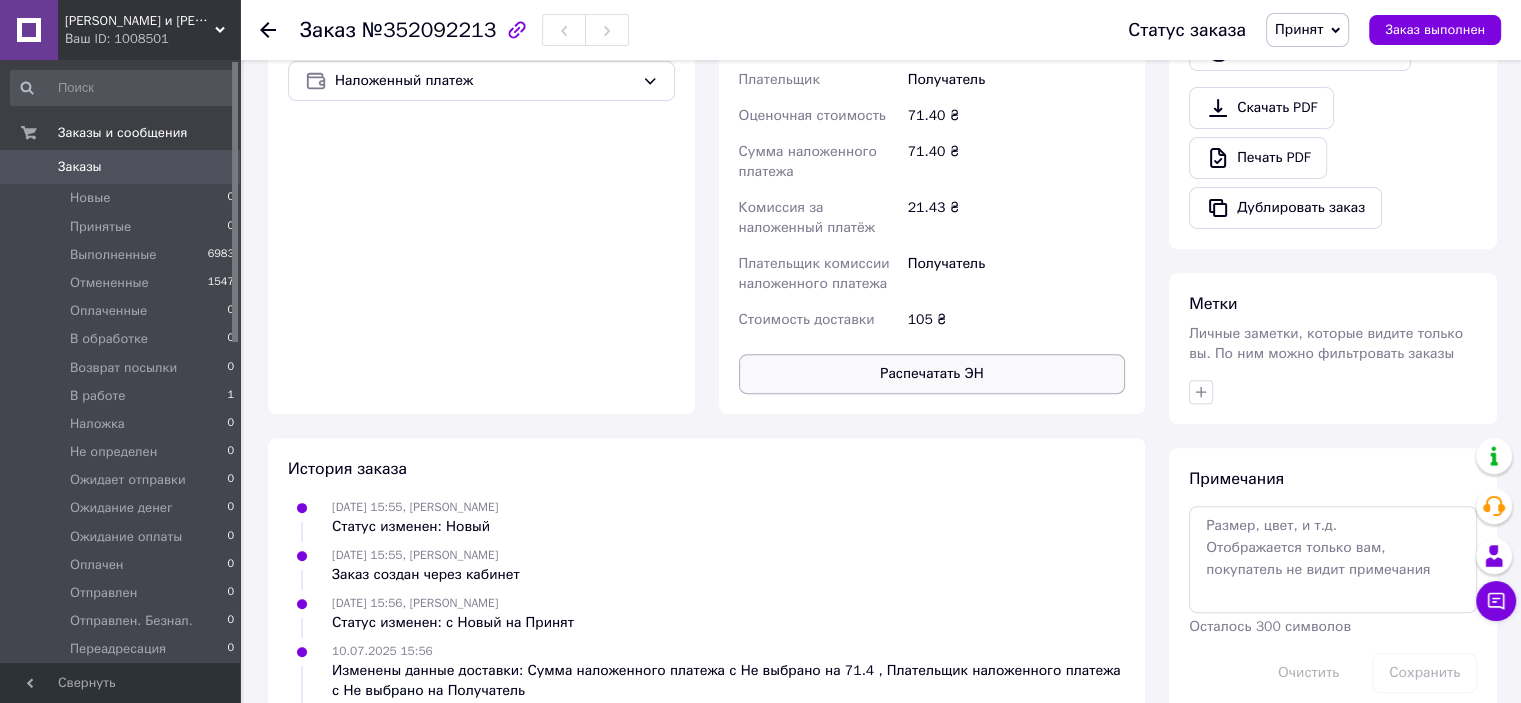 click on "Распечатать ЭН" at bounding box center [932, 374] 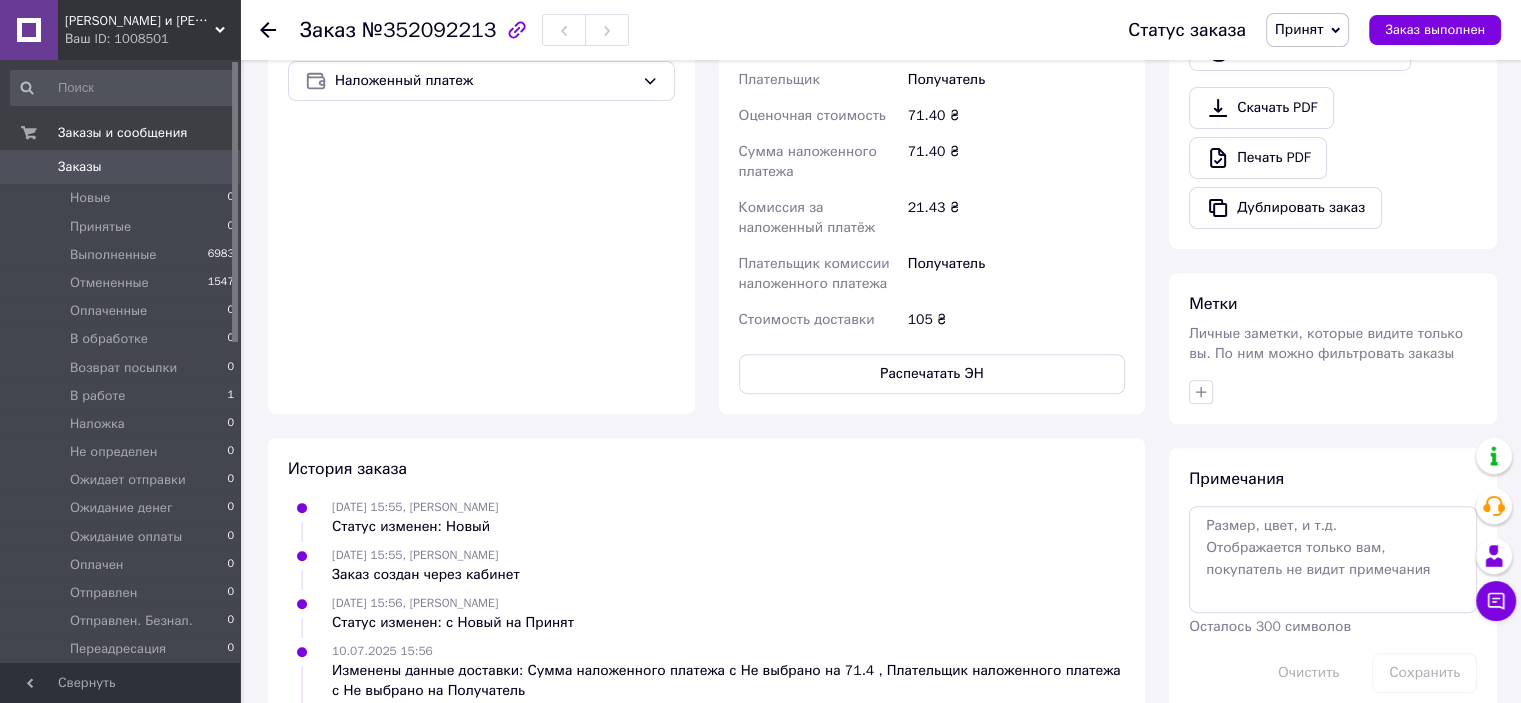 click 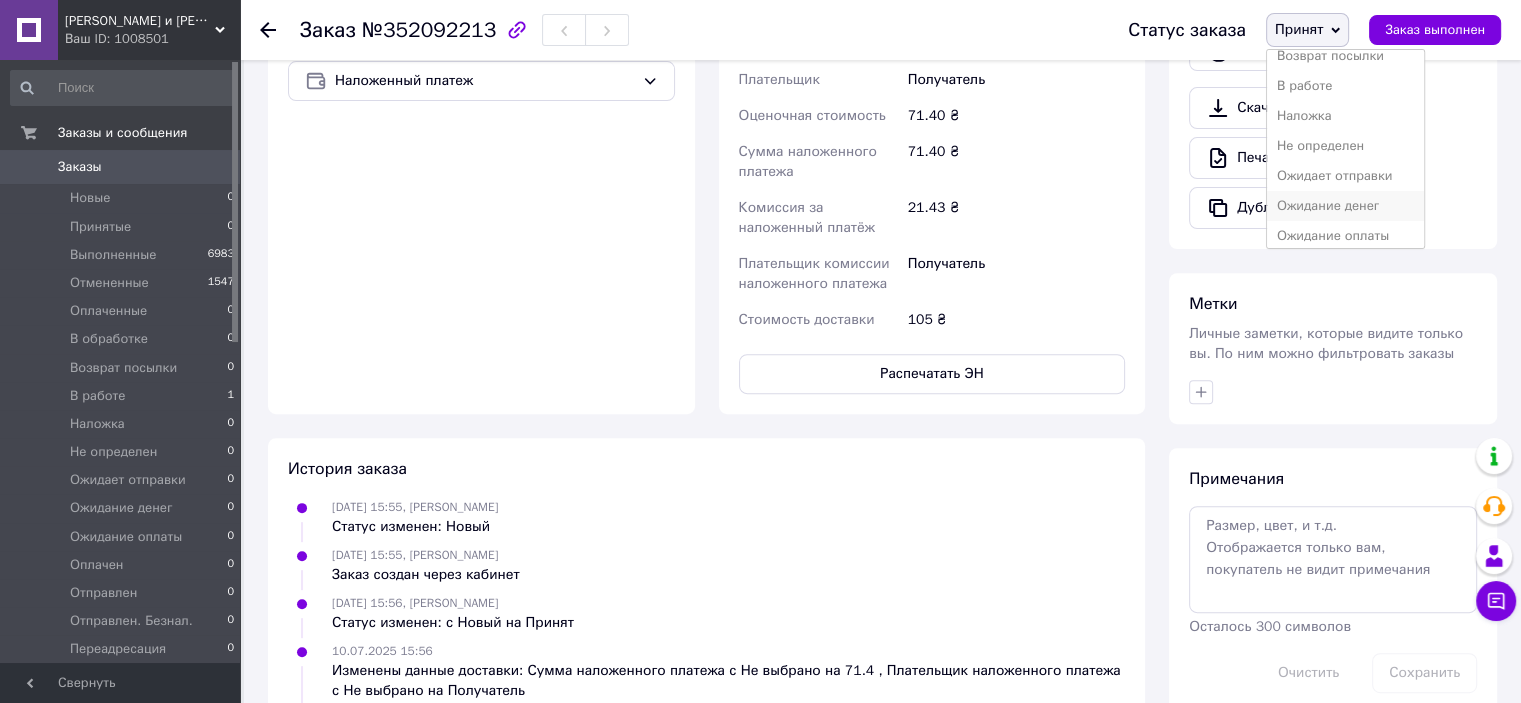 scroll, scrollTop: 100, scrollLeft: 0, axis: vertical 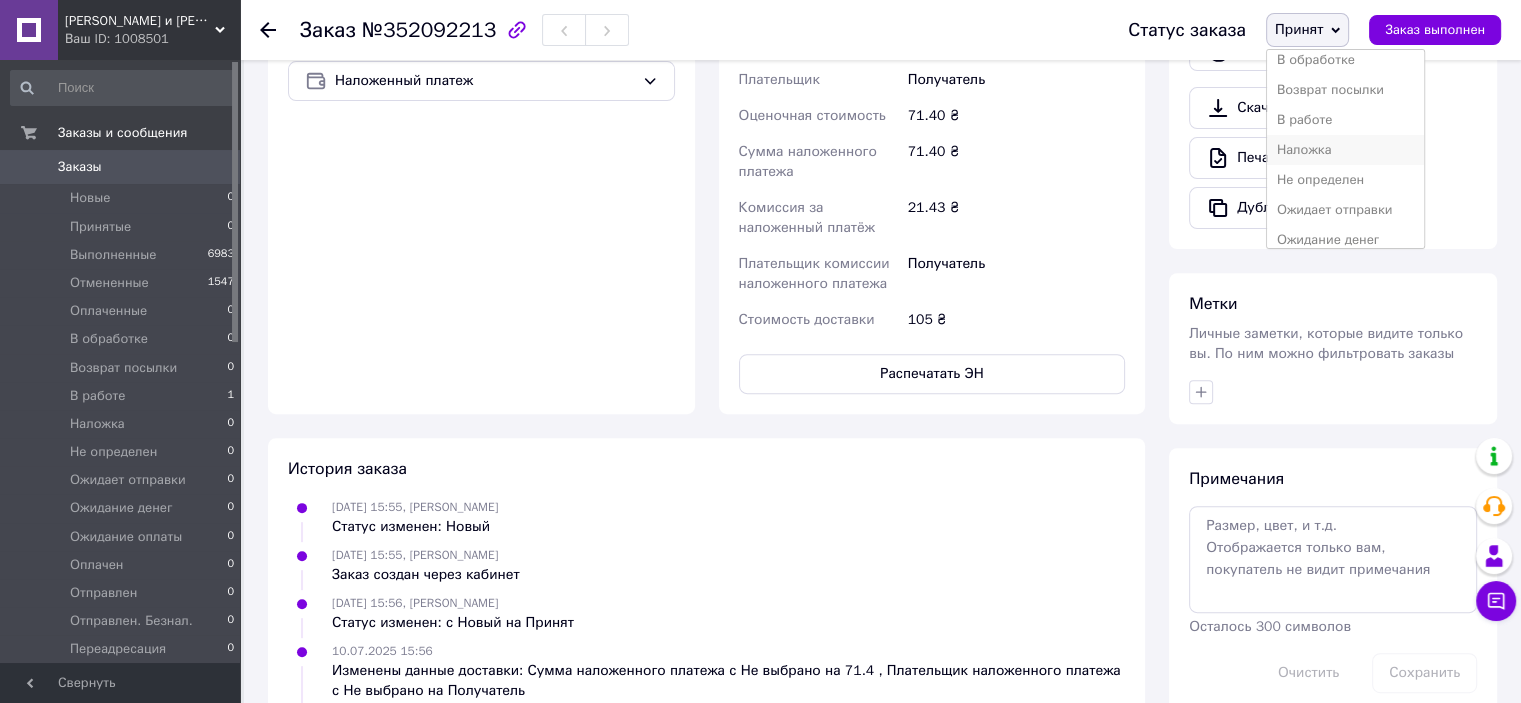 click on "Наложка" at bounding box center (1345, 150) 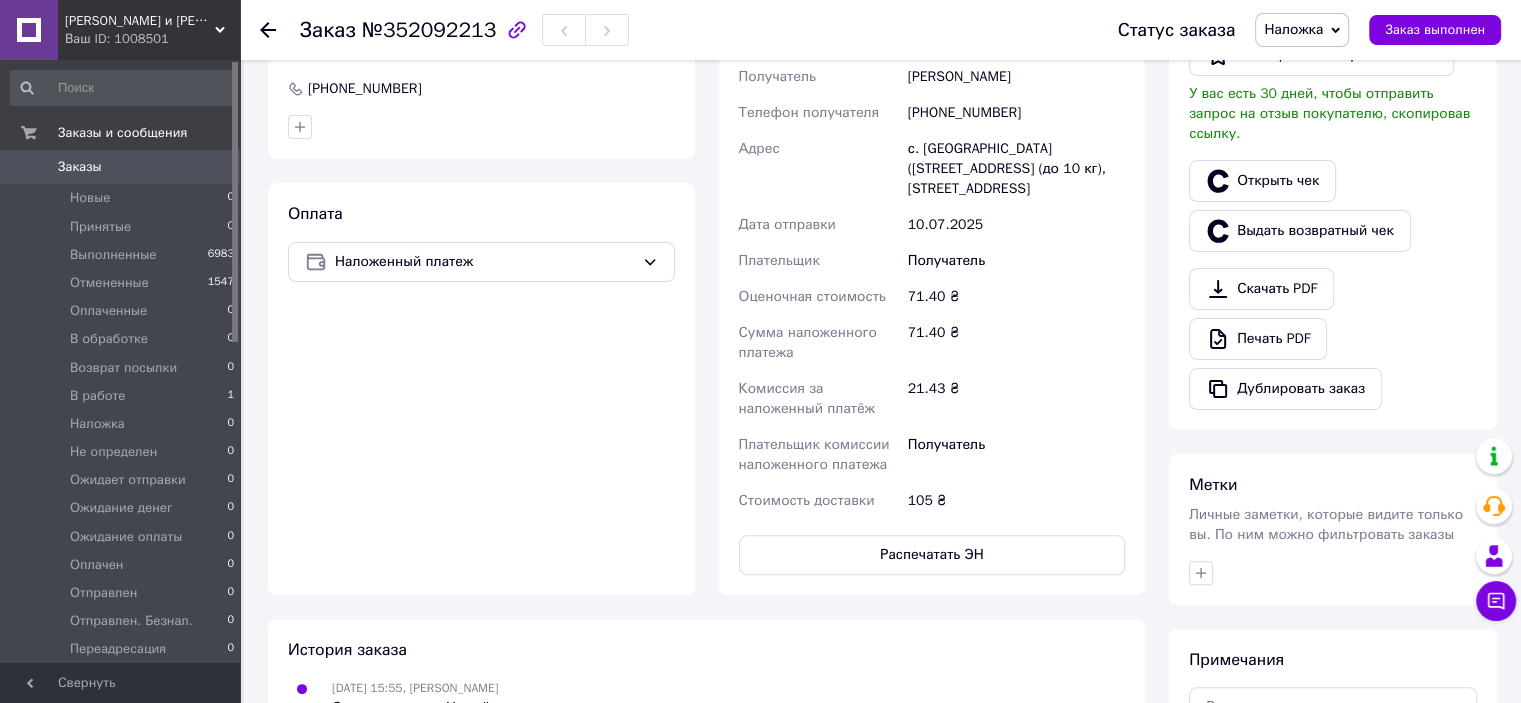 scroll, scrollTop: 500, scrollLeft: 0, axis: vertical 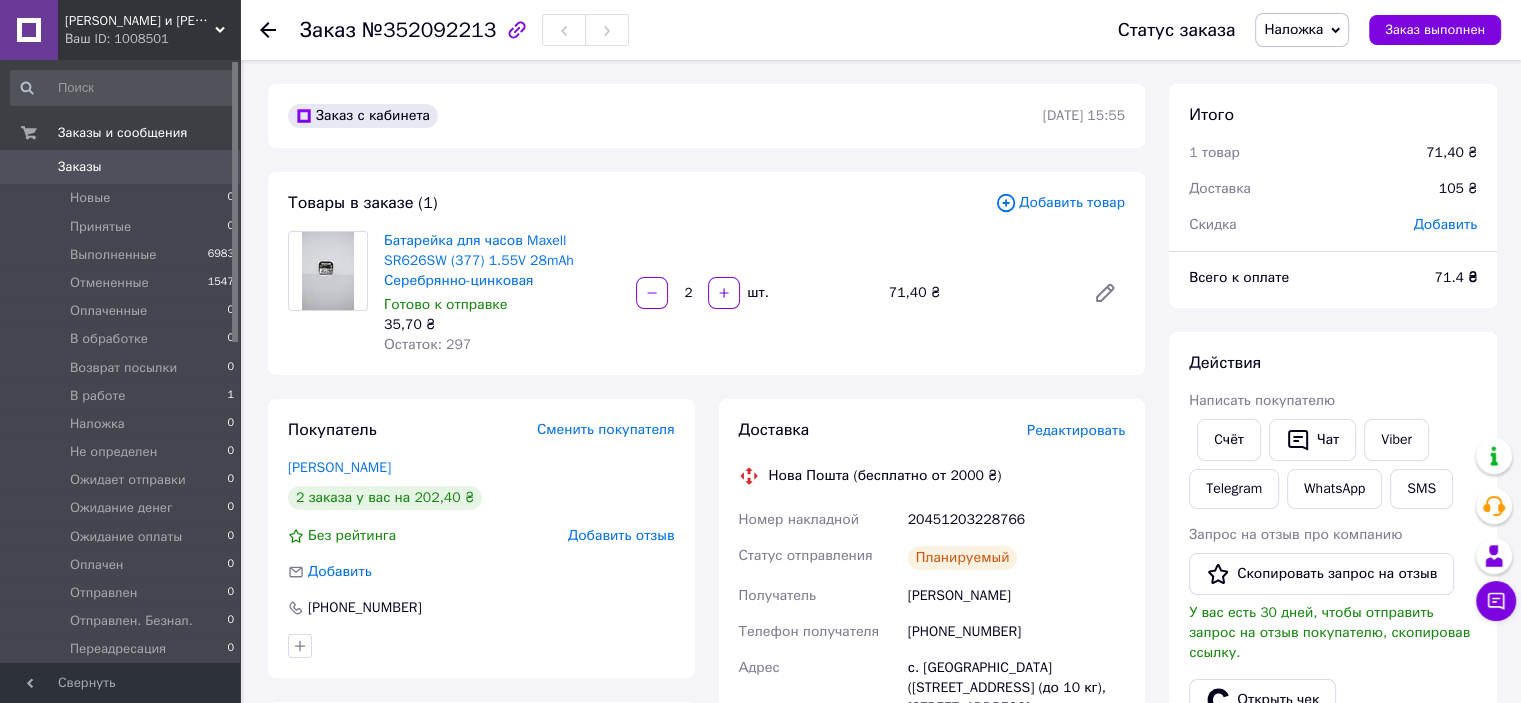click on "Заказы" at bounding box center (80, 167) 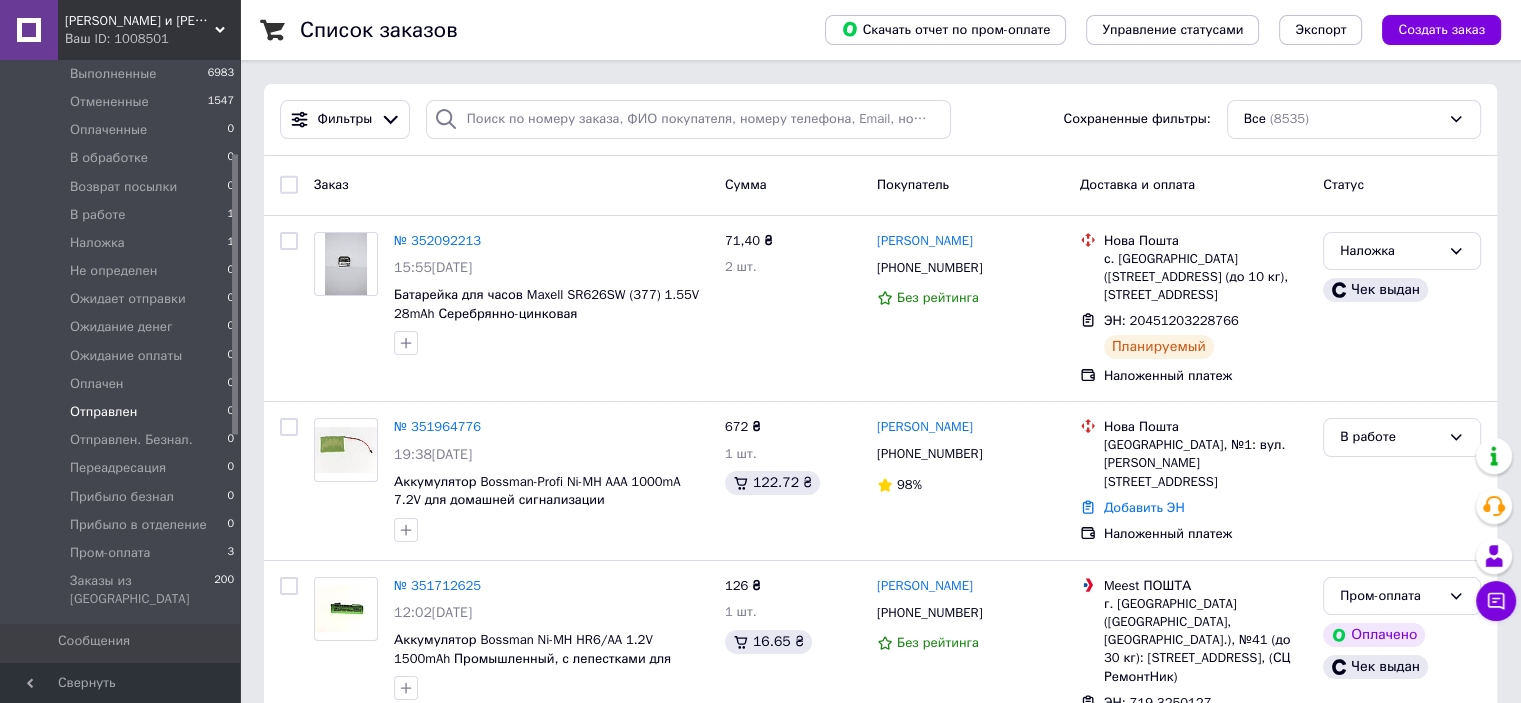 scroll, scrollTop: 200, scrollLeft: 0, axis: vertical 